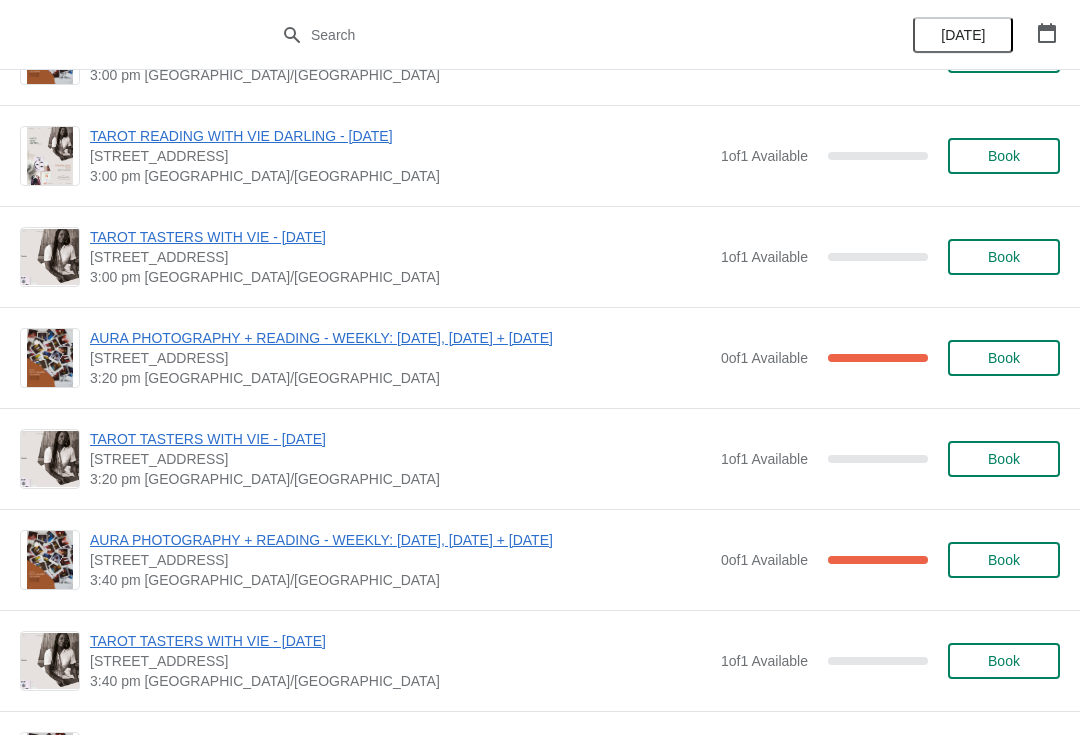 scroll, scrollTop: 1999, scrollLeft: 0, axis: vertical 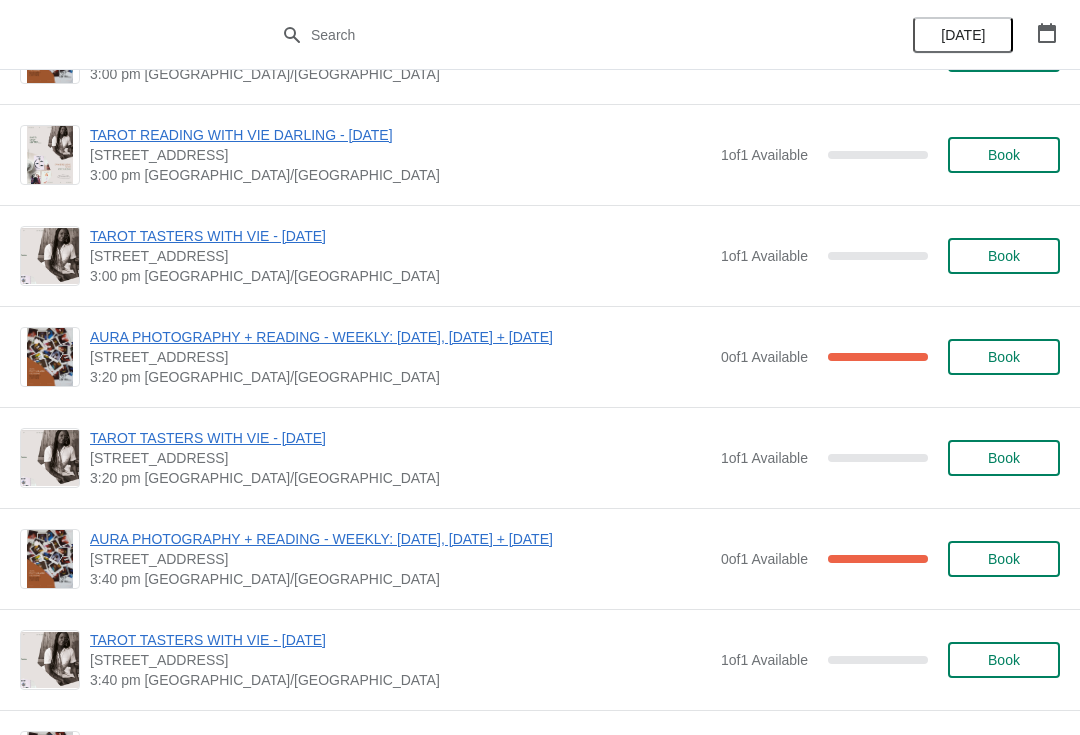 click on "TAROT TASTERS WITH VIE - [DATE]" at bounding box center [400, 236] 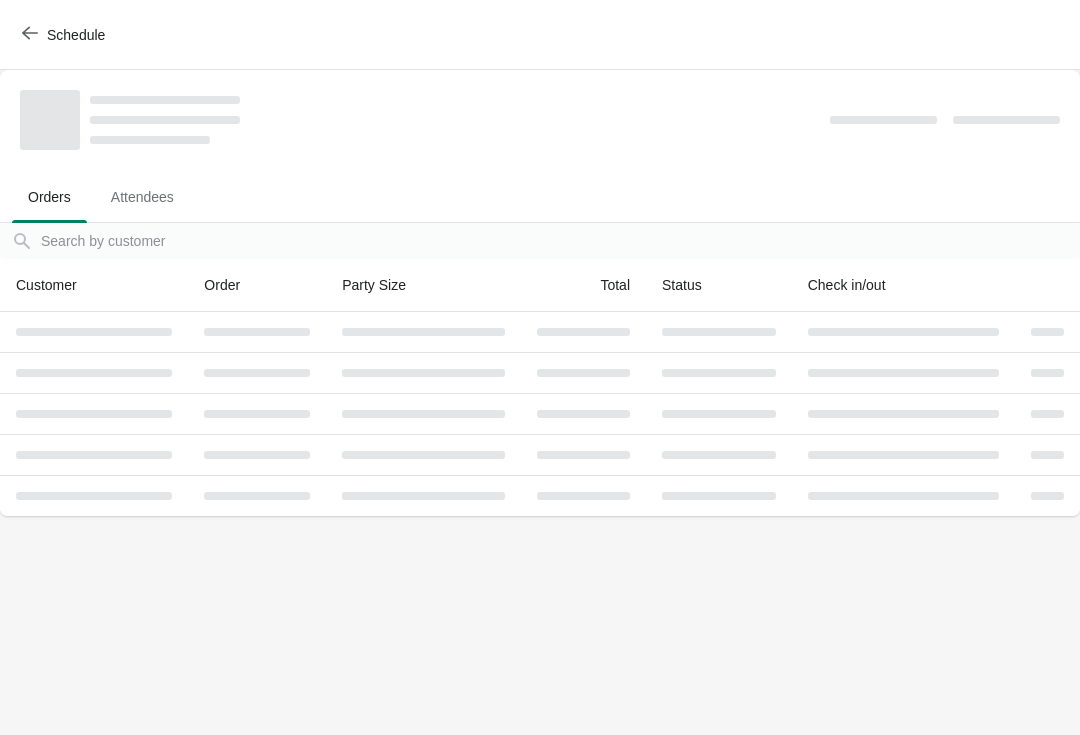 scroll, scrollTop: 0, scrollLeft: 0, axis: both 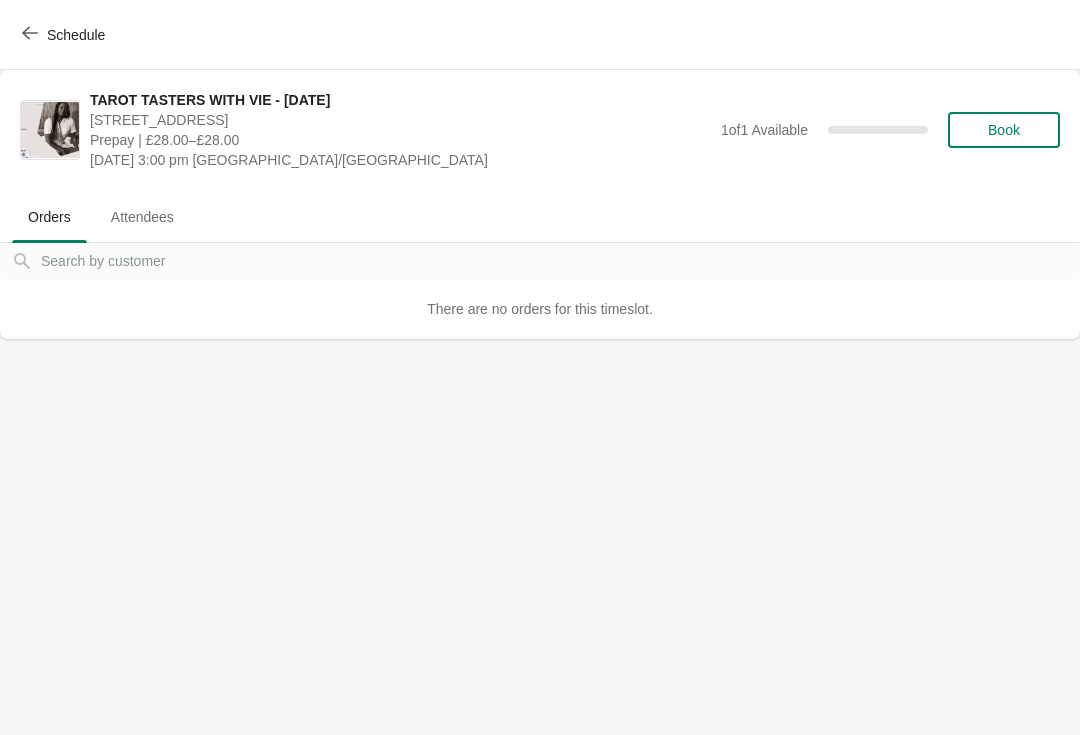 click on "Schedule" at bounding box center (65, 35) 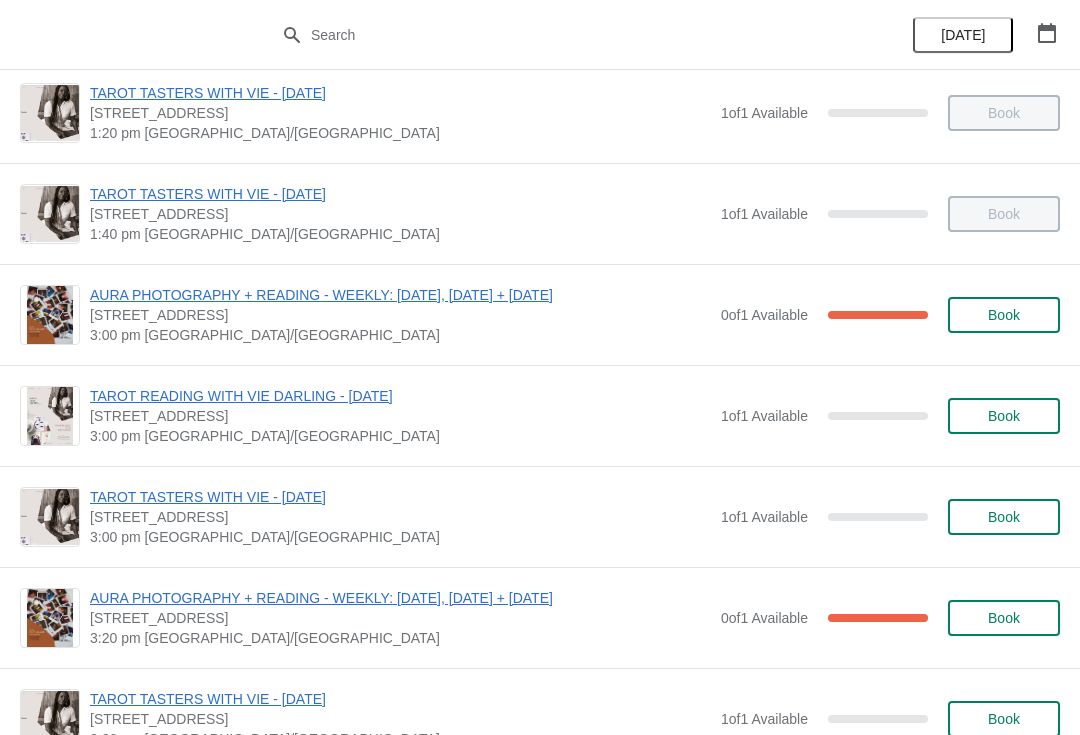 scroll, scrollTop: 1765, scrollLeft: 0, axis: vertical 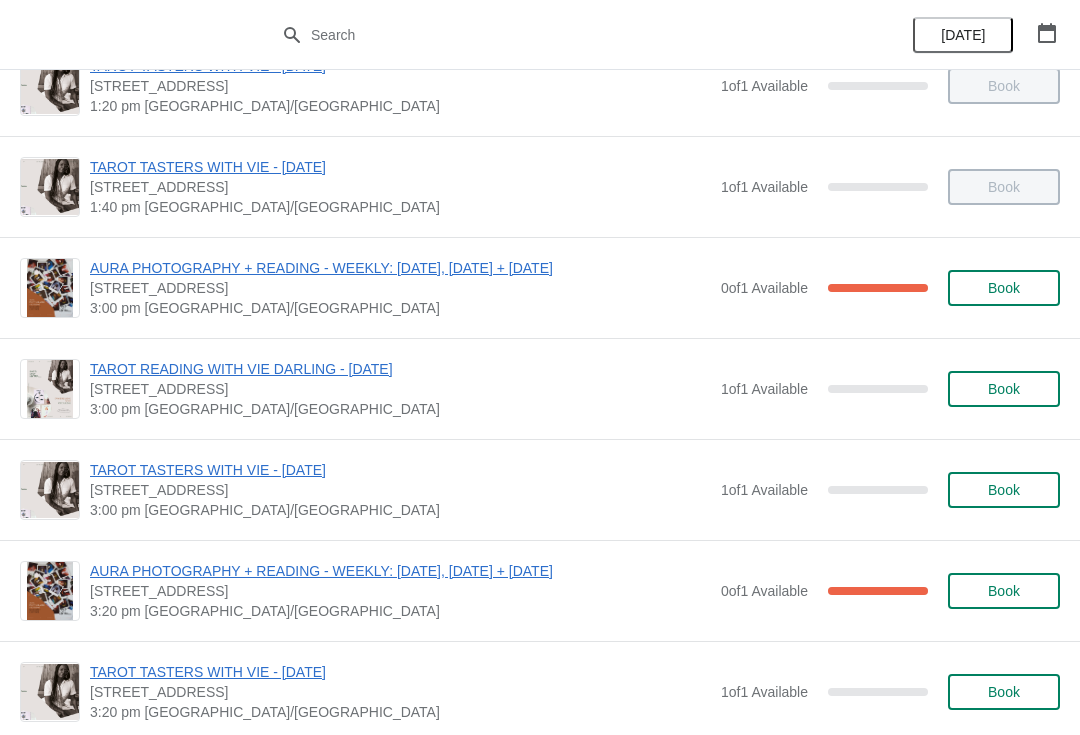 click on "Book" at bounding box center (1004, 490) 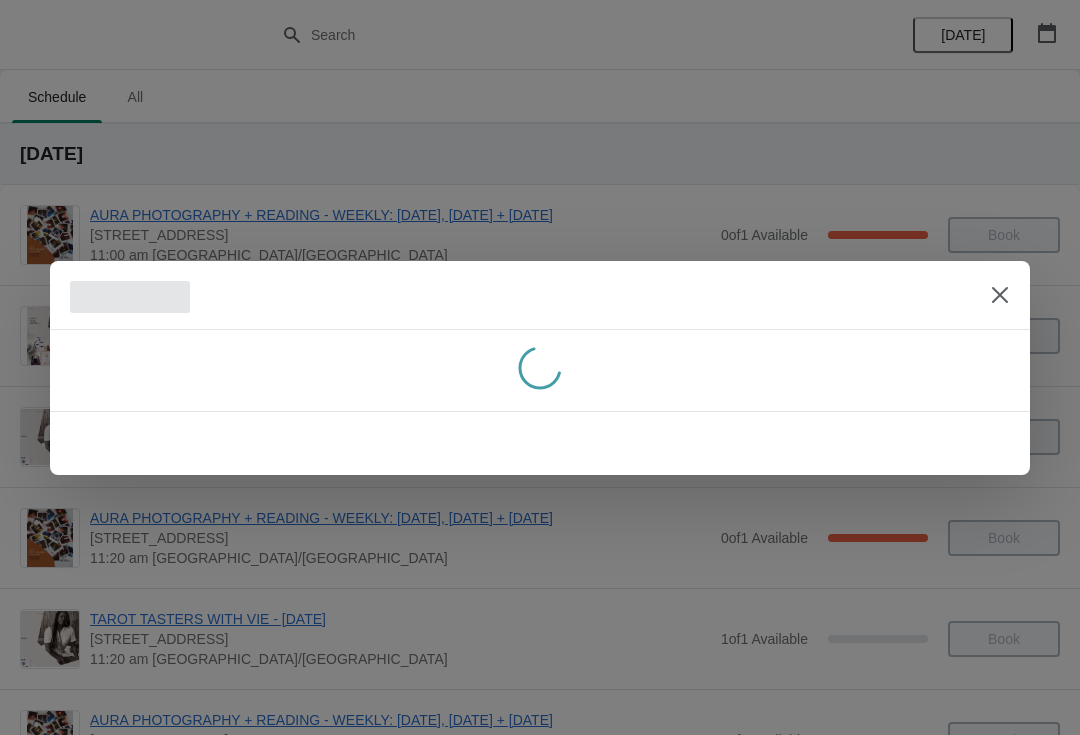 scroll, scrollTop: 0, scrollLeft: 0, axis: both 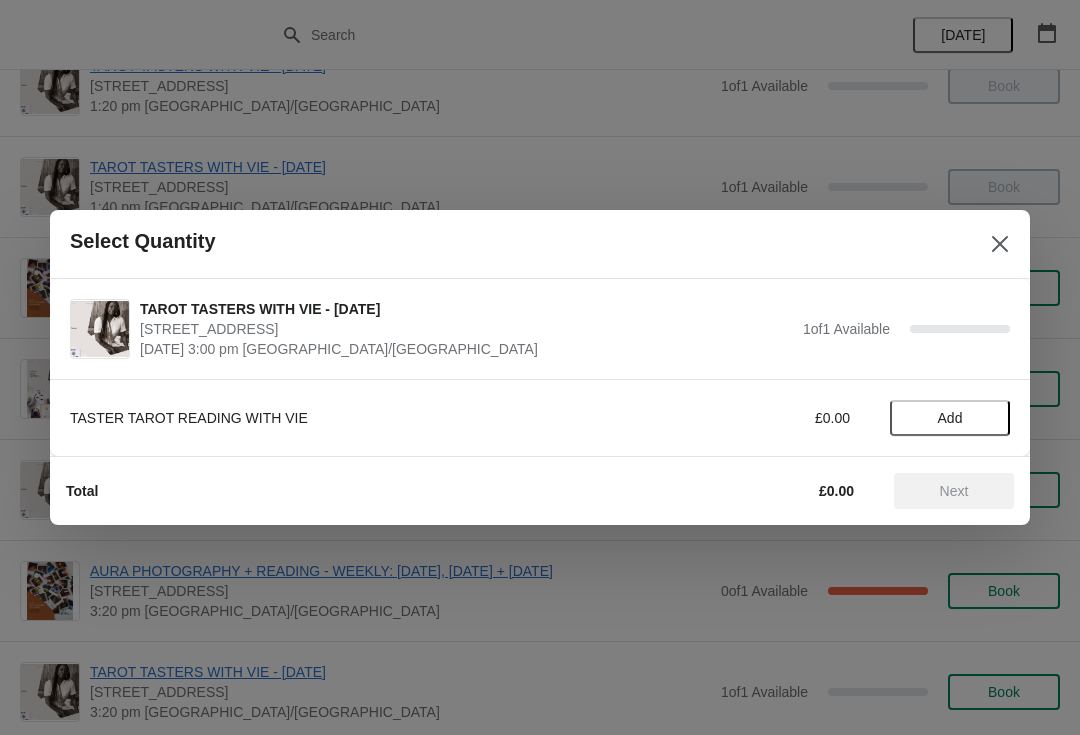 click on "Add" at bounding box center [950, 418] 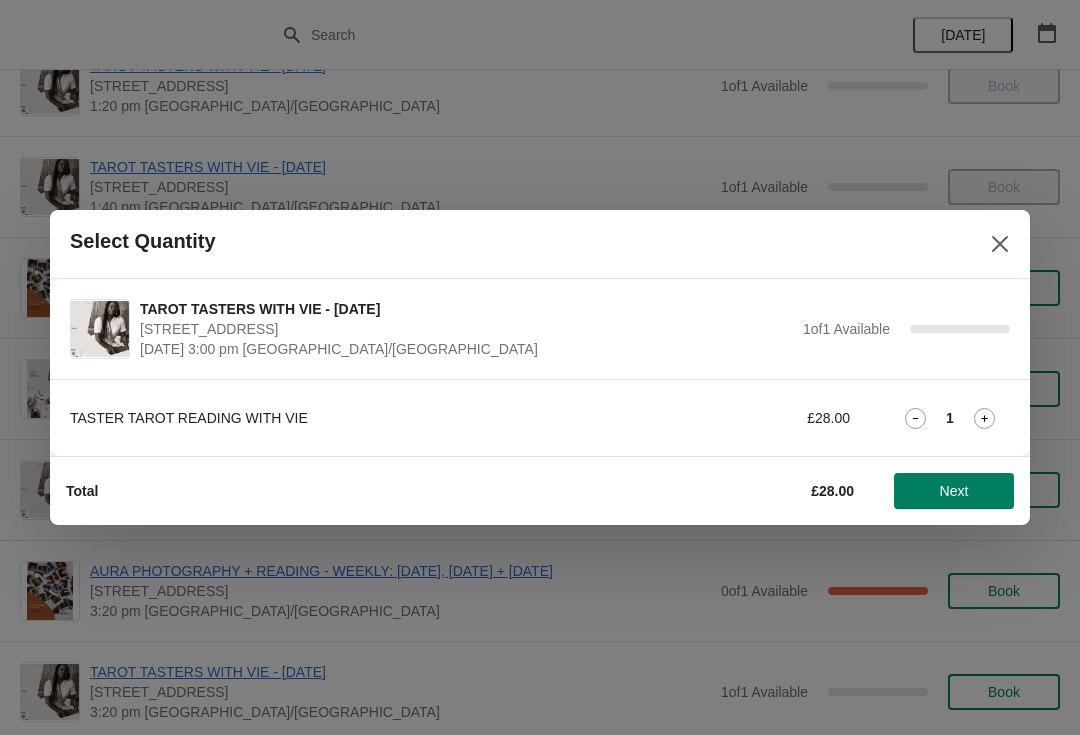 click on "Next" at bounding box center (954, 491) 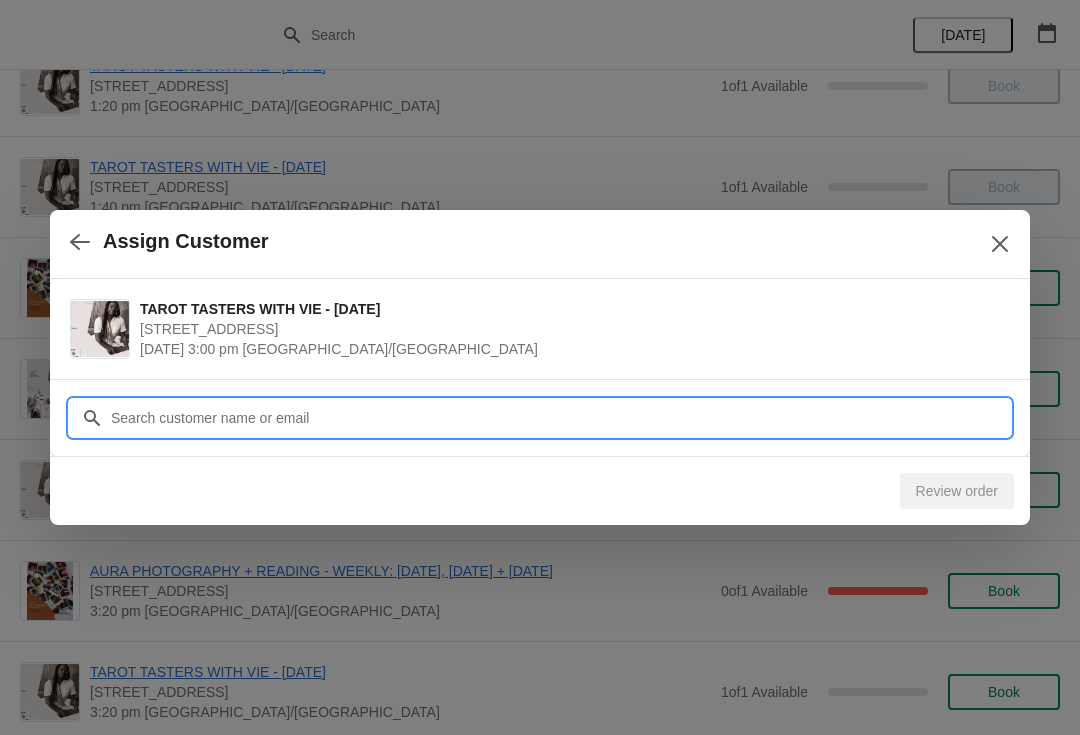 click on "Customer" at bounding box center [560, 418] 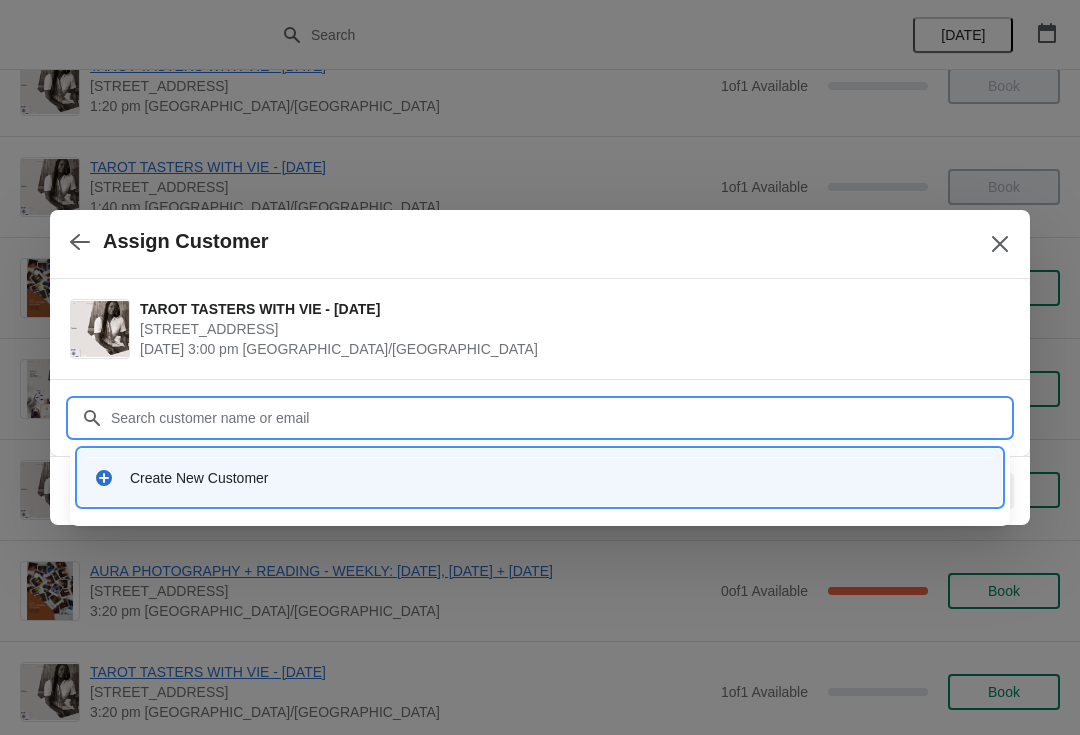 click 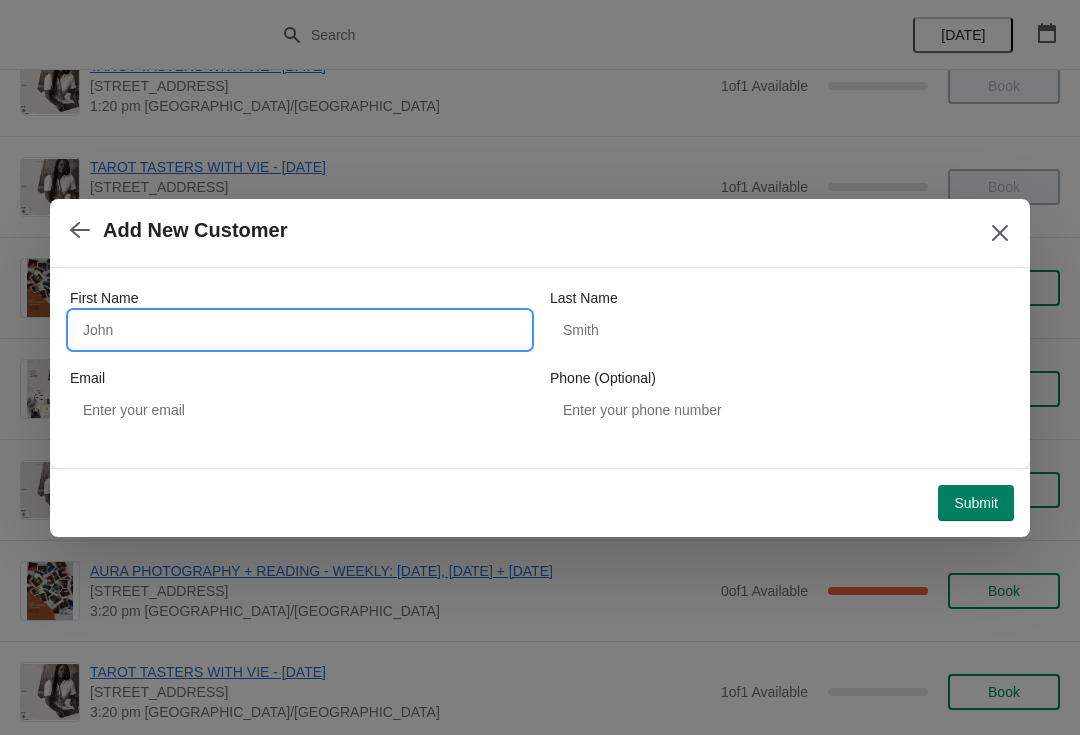 click on "First Name" at bounding box center (300, 330) 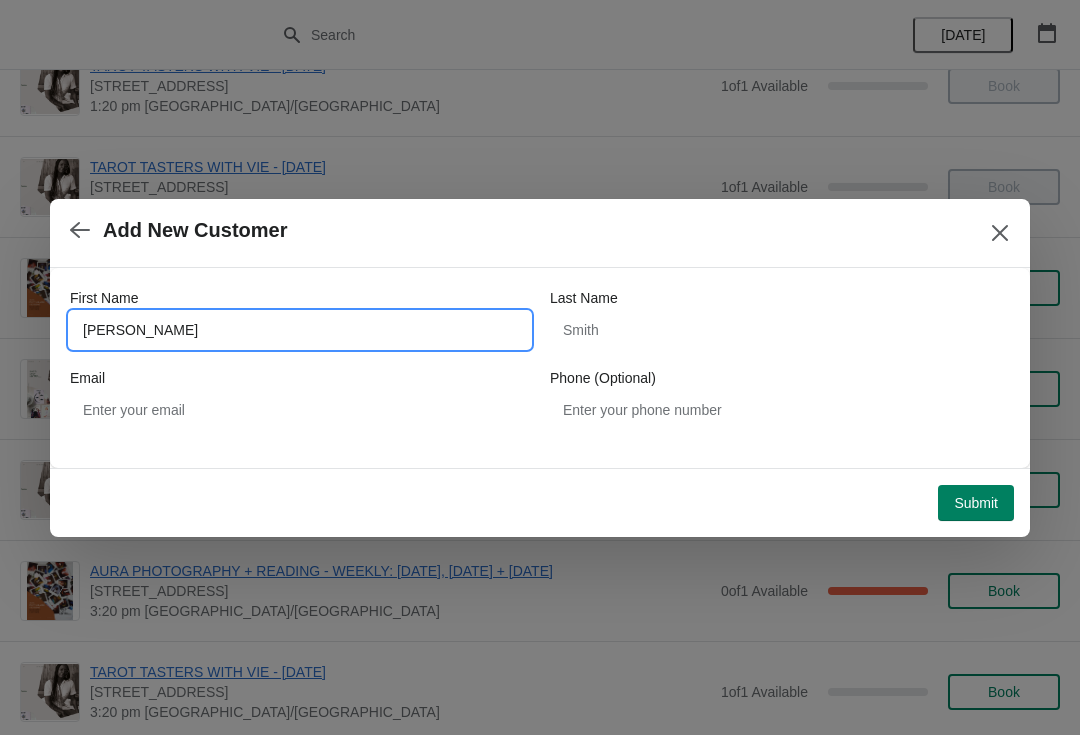 type on "Stefan" 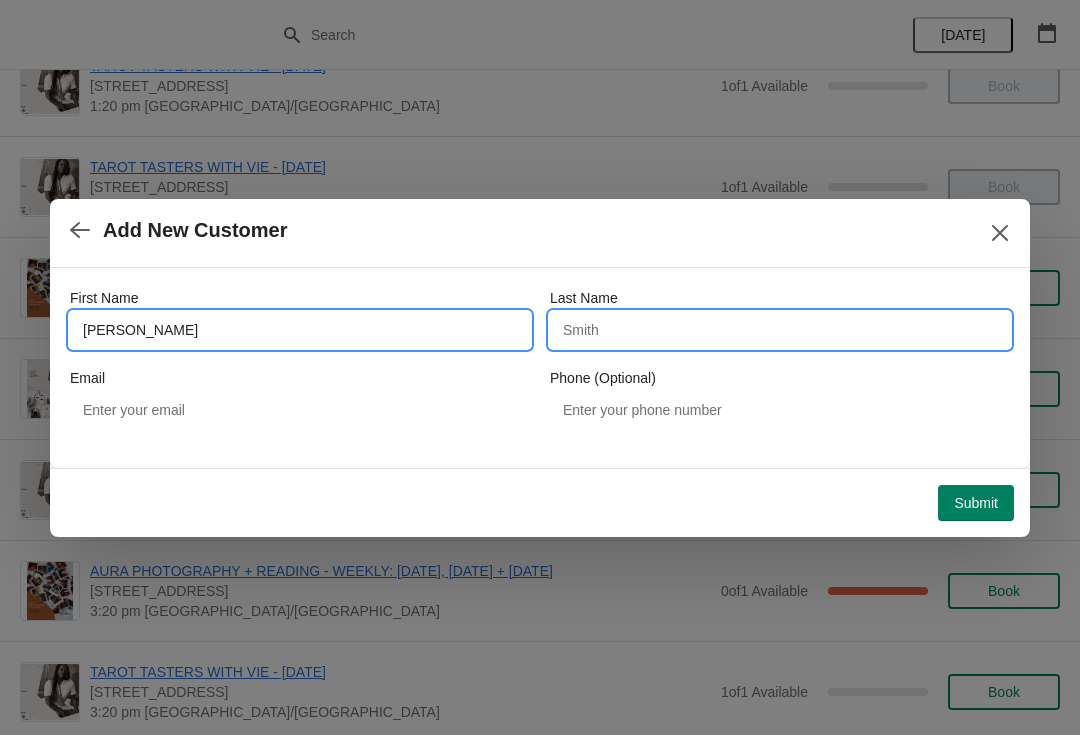 click on "Last Name" at bounding box center [780, 330] 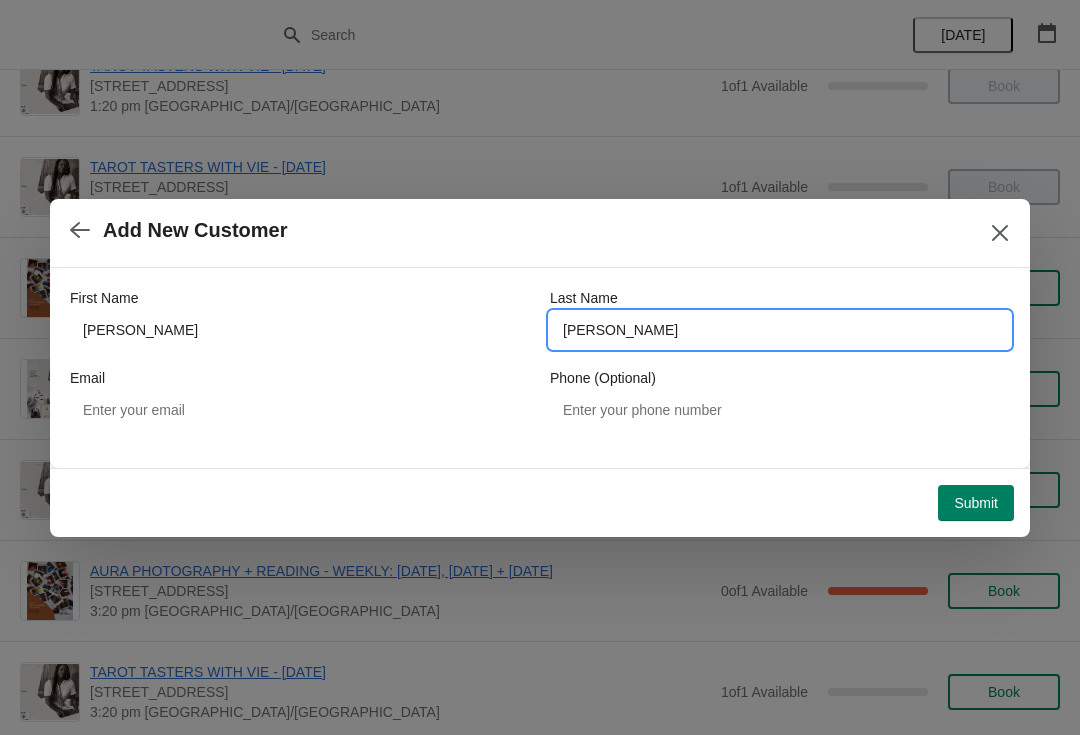 type on "Cartlidge" 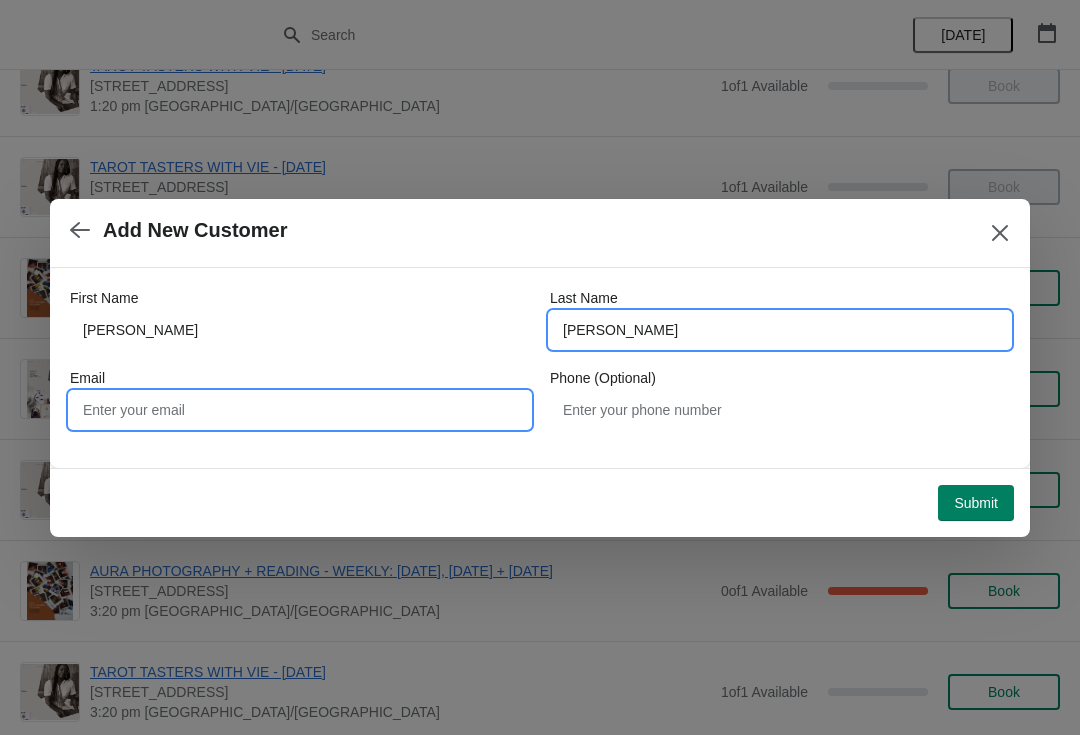 click on "Email" at bounding box center [300, 410] 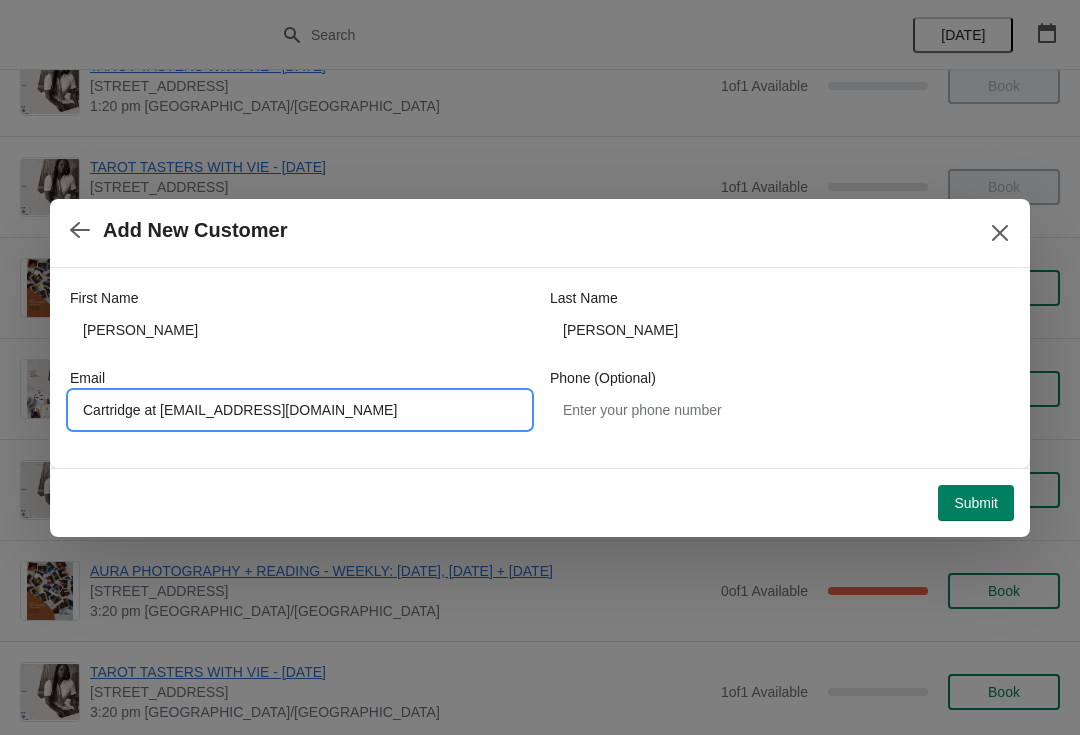 click on "Cartridge at or@gmail.com" at bounding box center (300, 410) 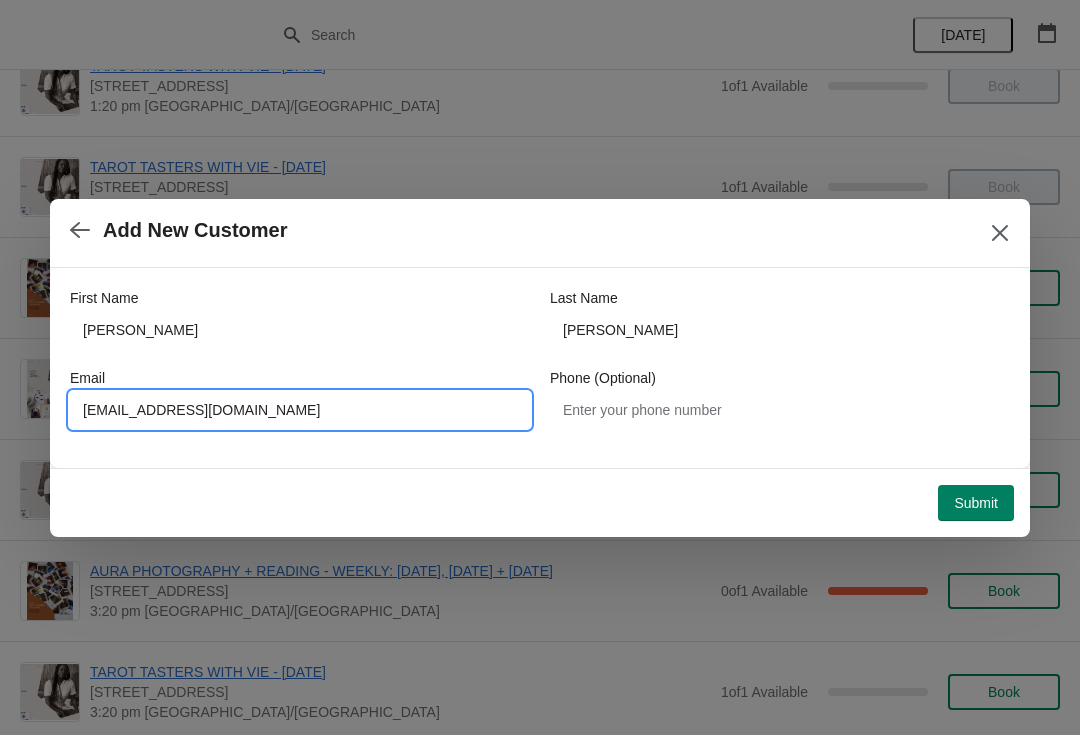 type on "Cartlidgenator@gmail.com" 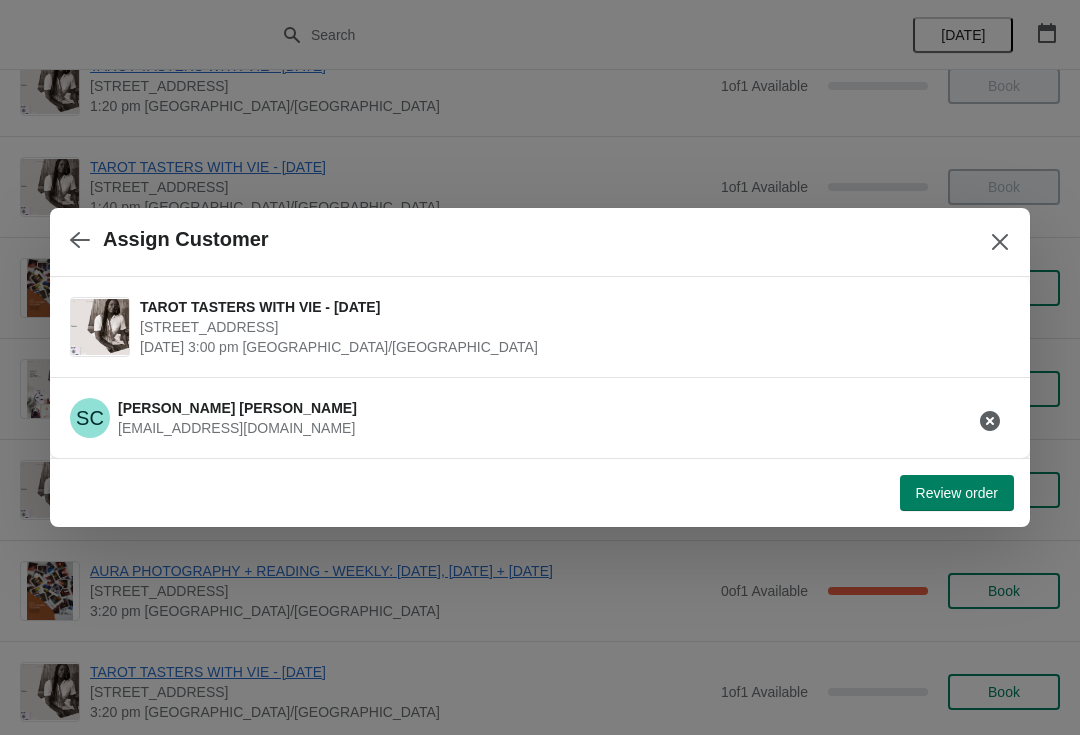 click on "Review order" at bounding box center [957, 493] 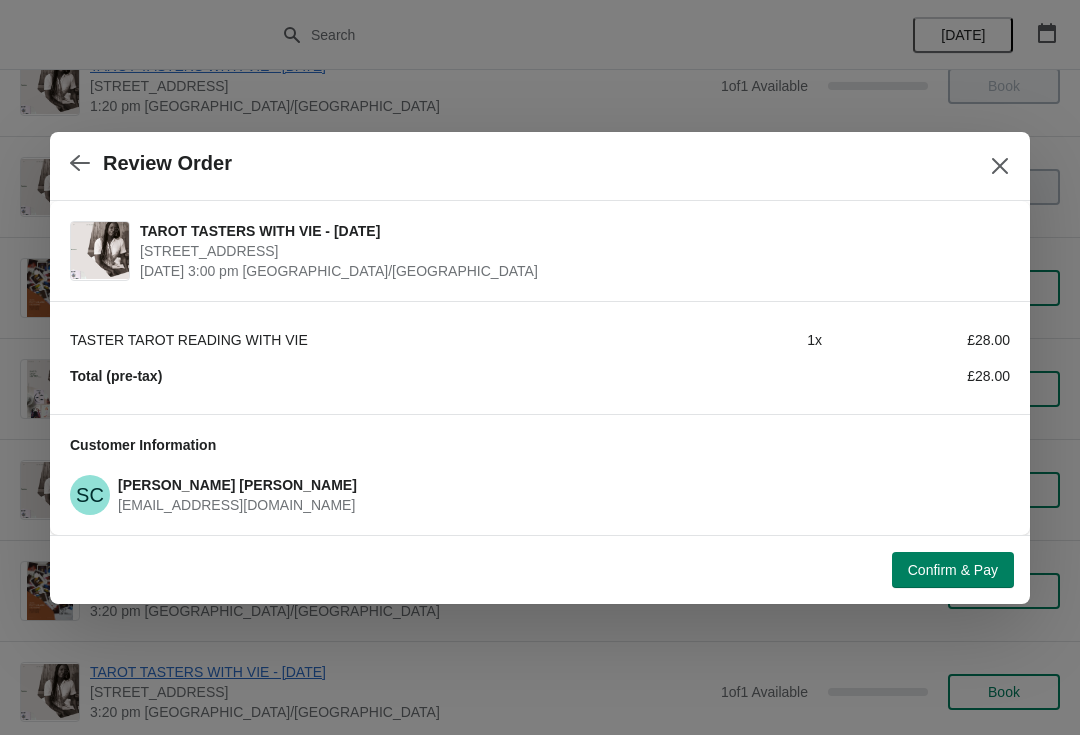 click on "Confirm & Pay" at bounding box center (953, 570) 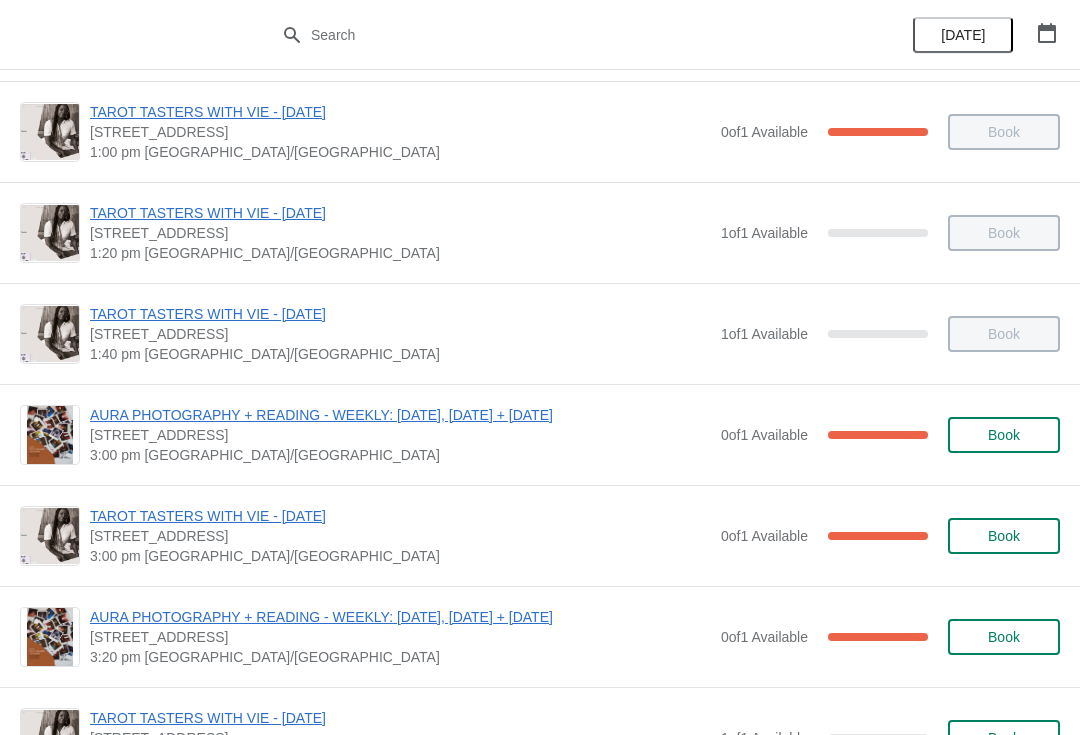 scroll, scrollTop: 1629, scrollLeft: 0, axis: vertical 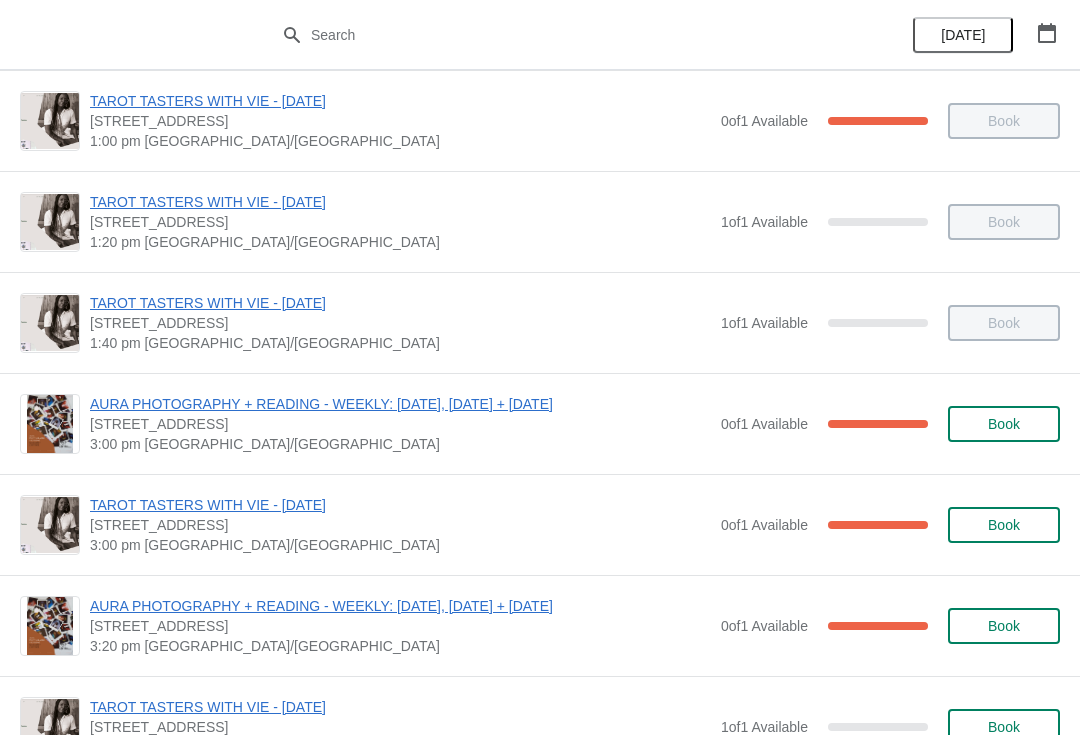 click on "TAROT TASTERS WITH VIE - [DATE]" at bounding box center (400, 505) 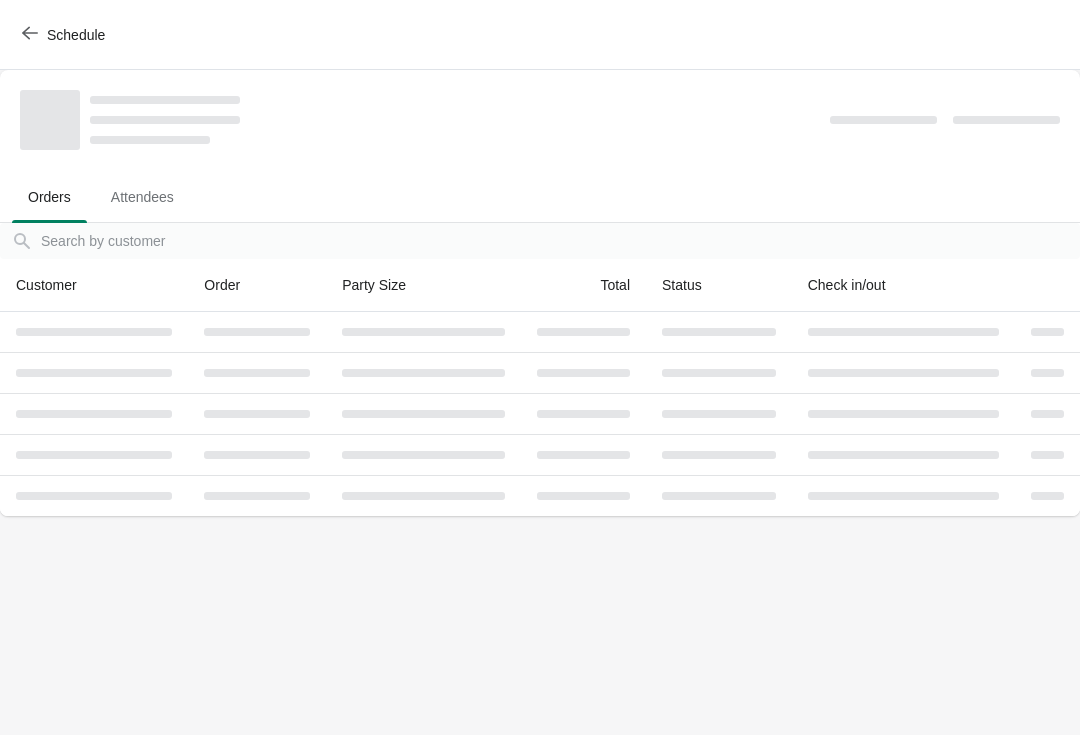 scroll, scrollTop: 0, scrollLeft: 0, axis: both 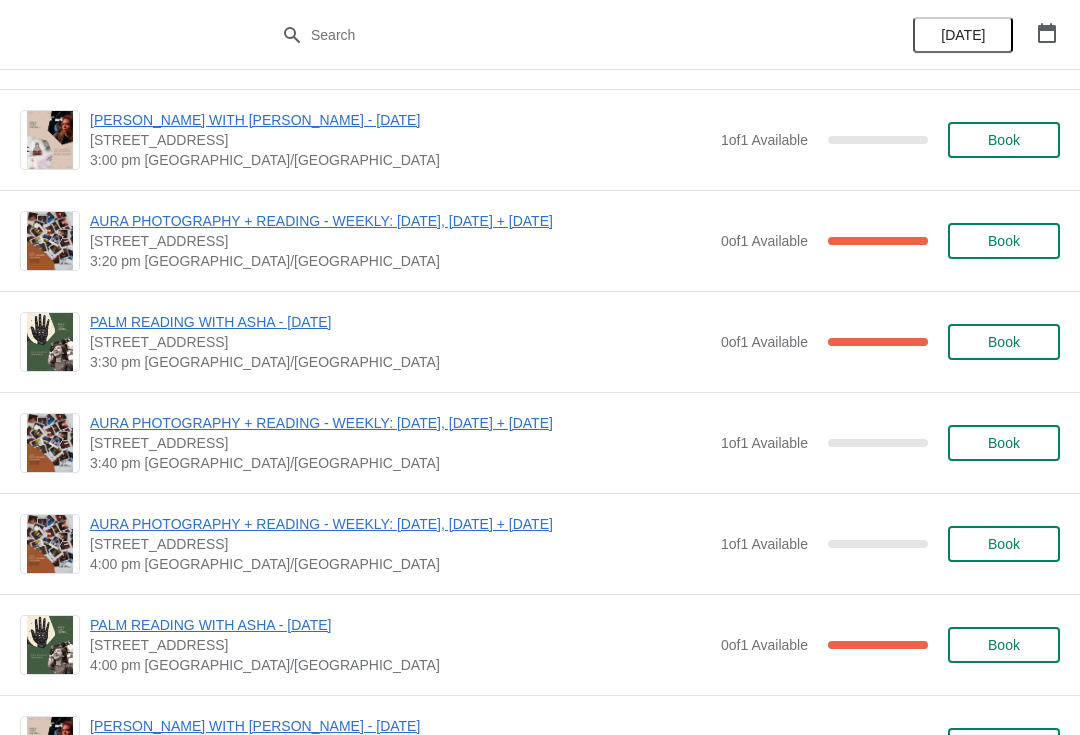 click on "Book" at bounding box center (1004, 544) 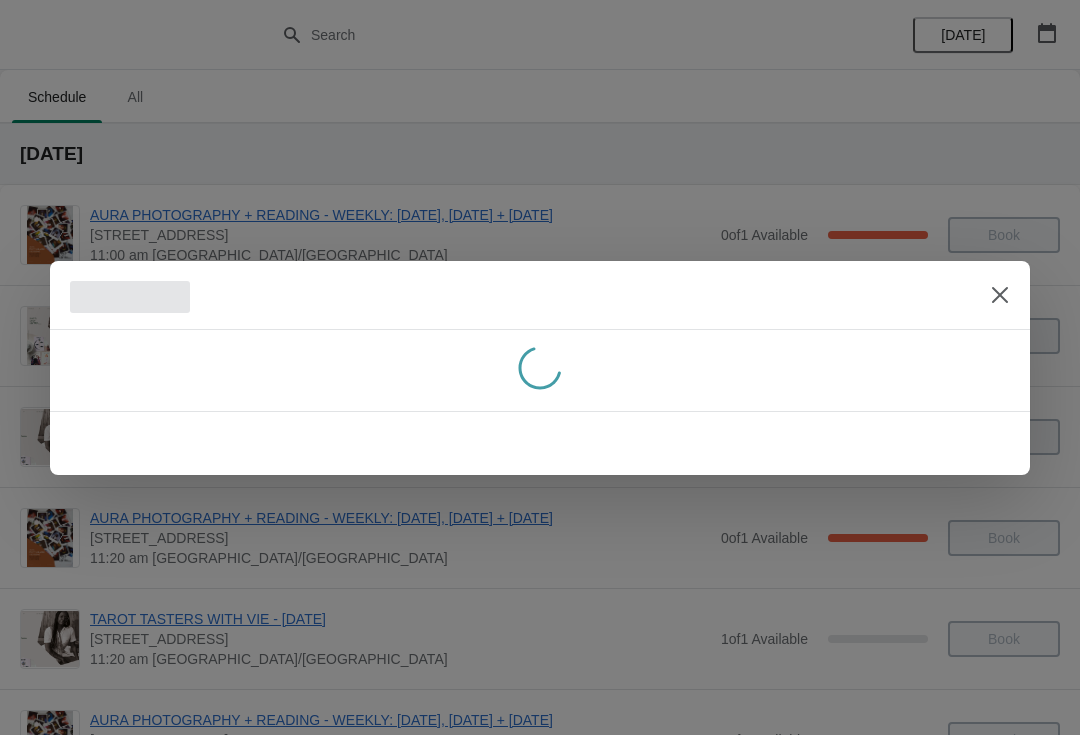 scroll, scrollTop: 0, scrollLeft: 0, axis: both 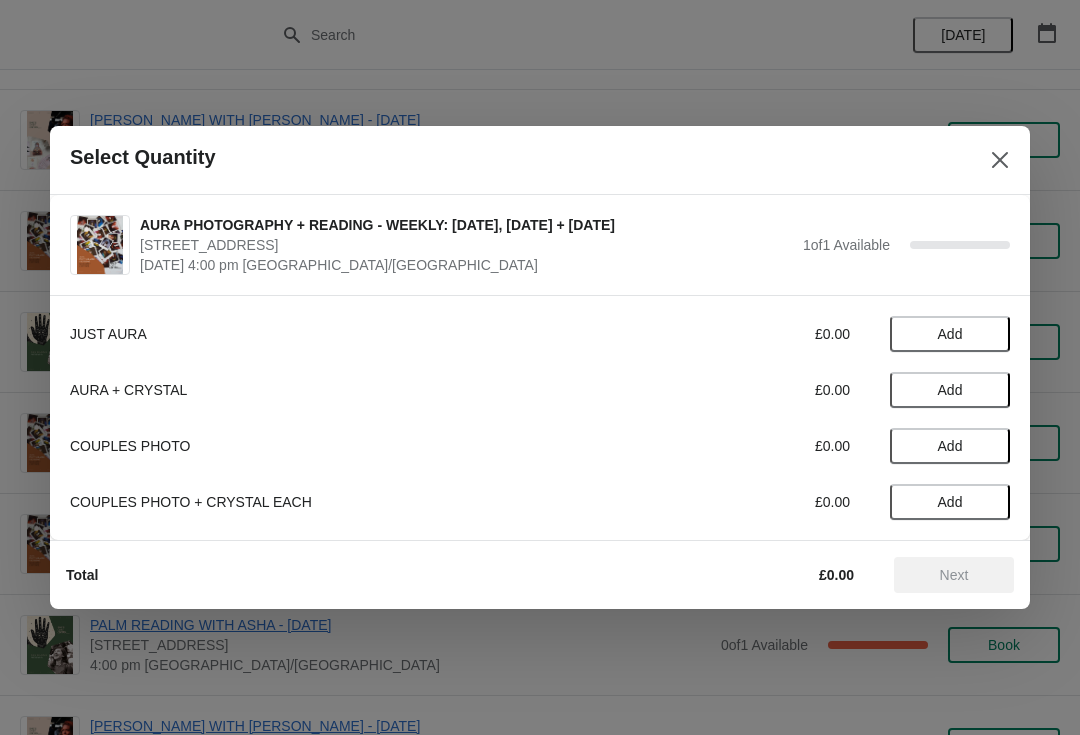click at bounding box center [1000, 160] 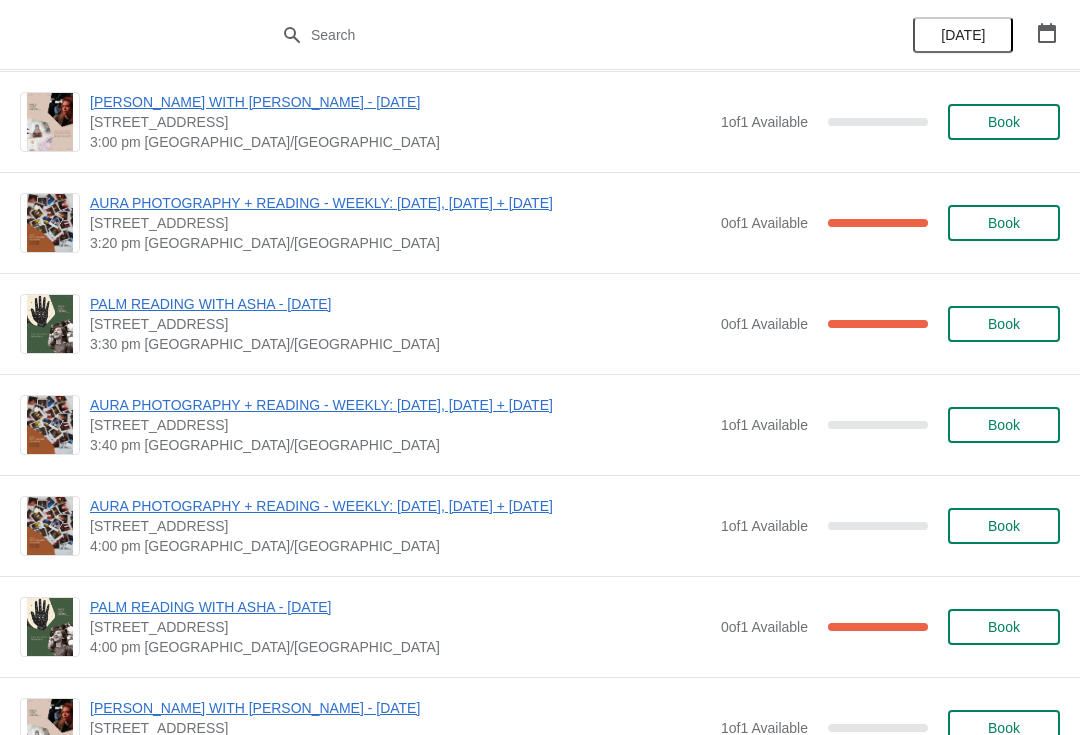 scroll, scrollTop: 5126, scrollLeft: 0, axis: vertical 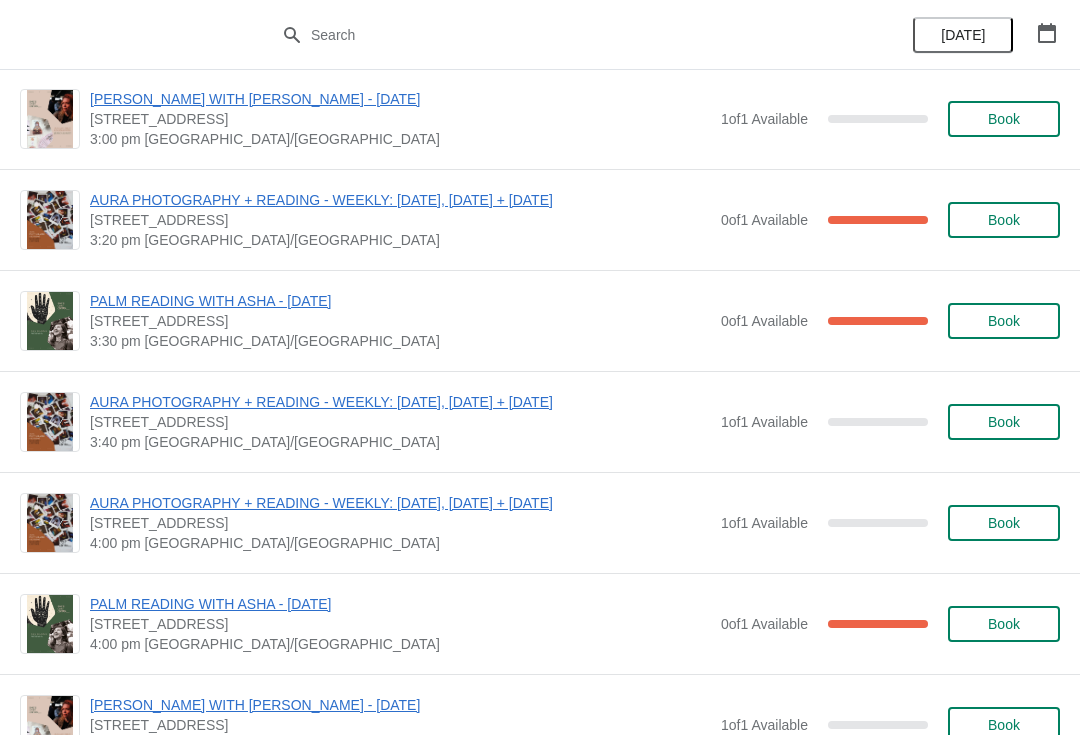 click on "Book" at bounding box center [1004, 523] 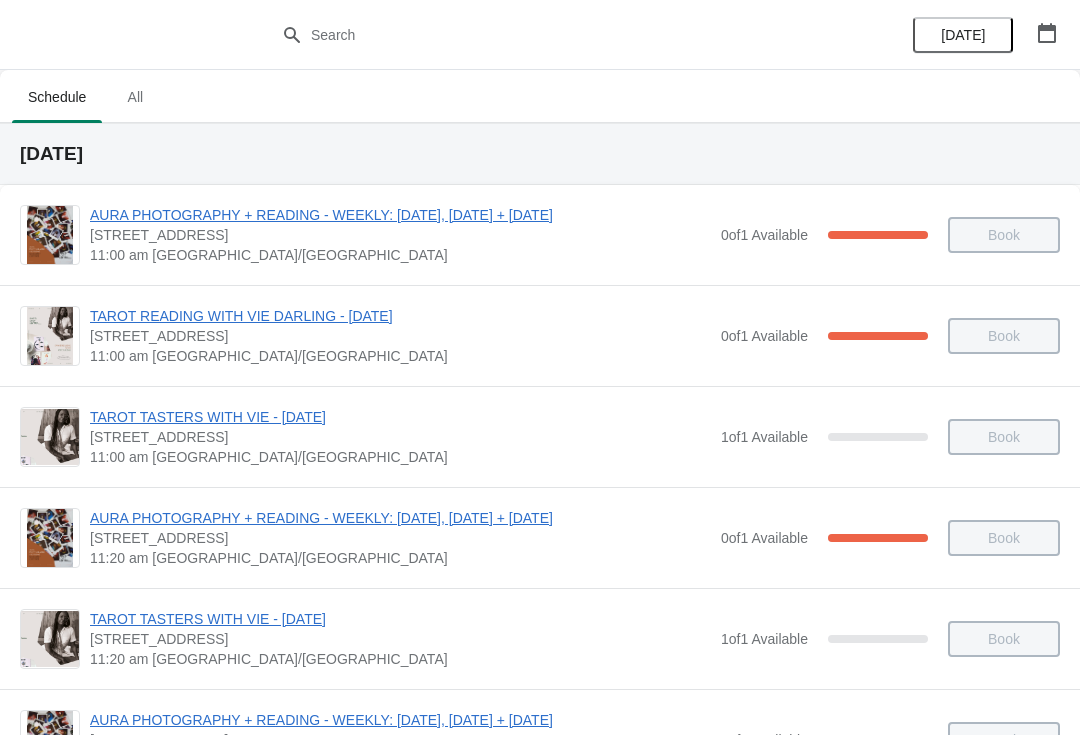 scroll, scrollTop: 5126, scrollLeft: 0, axis: vertical 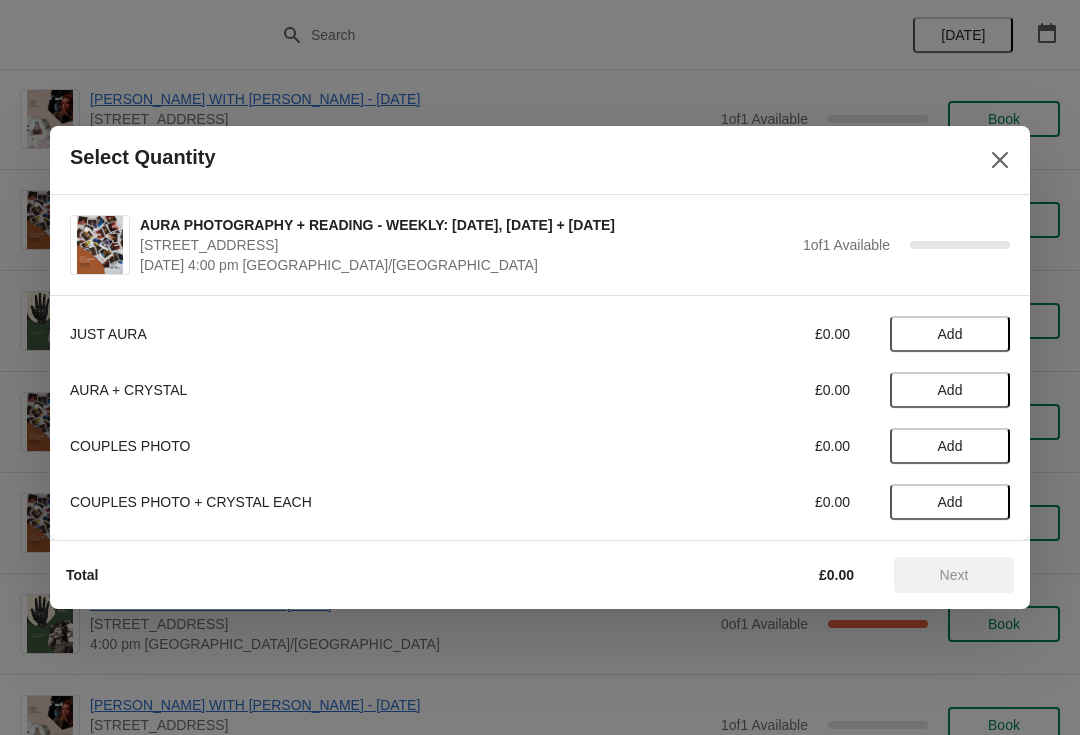 click on "Add" at bounding box center (950, 334) 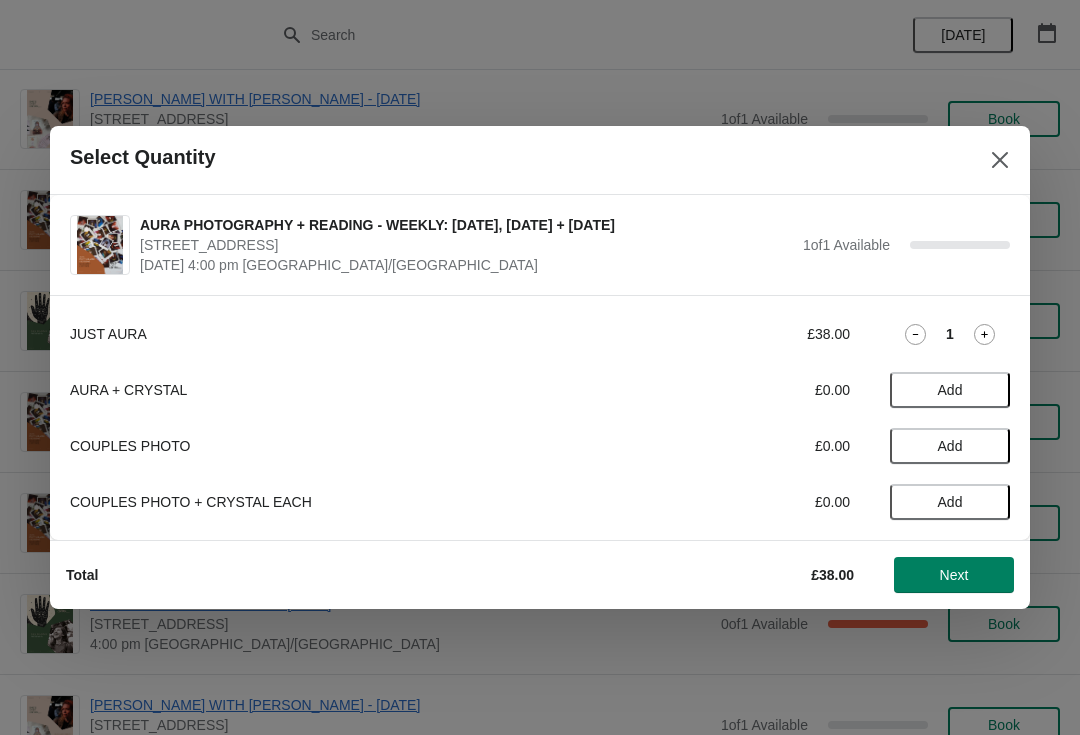 click on "Next" at bounding box center (954, 575) 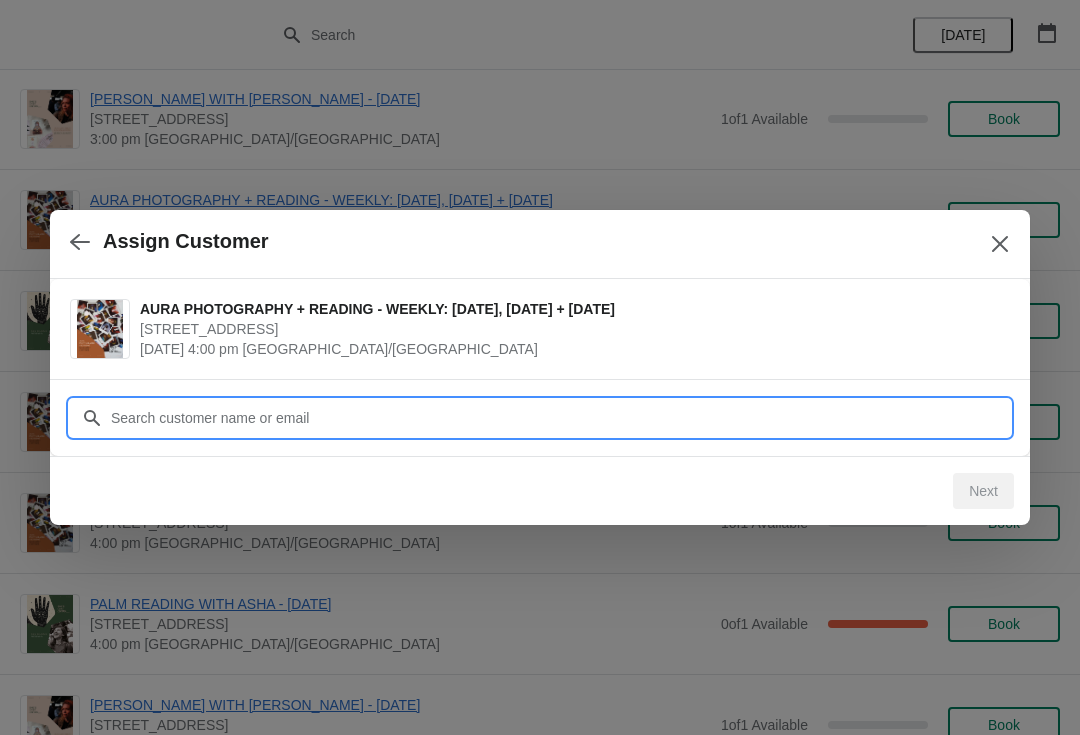 click on "Customer" at bounding box center [560, 418] 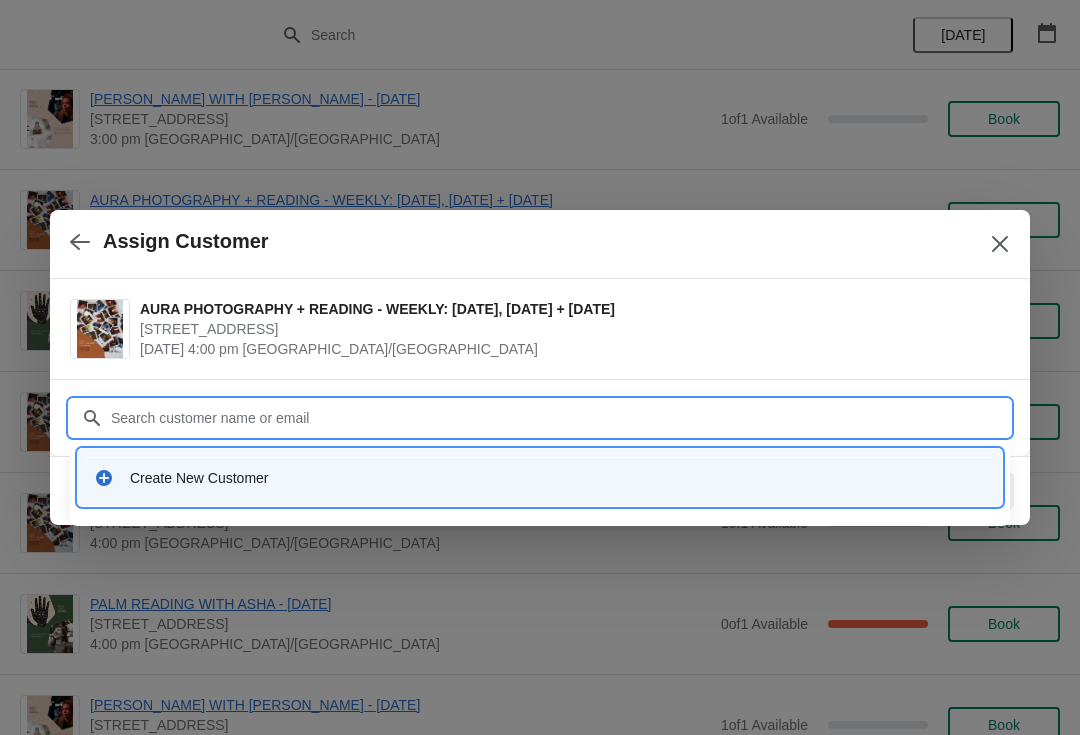 click 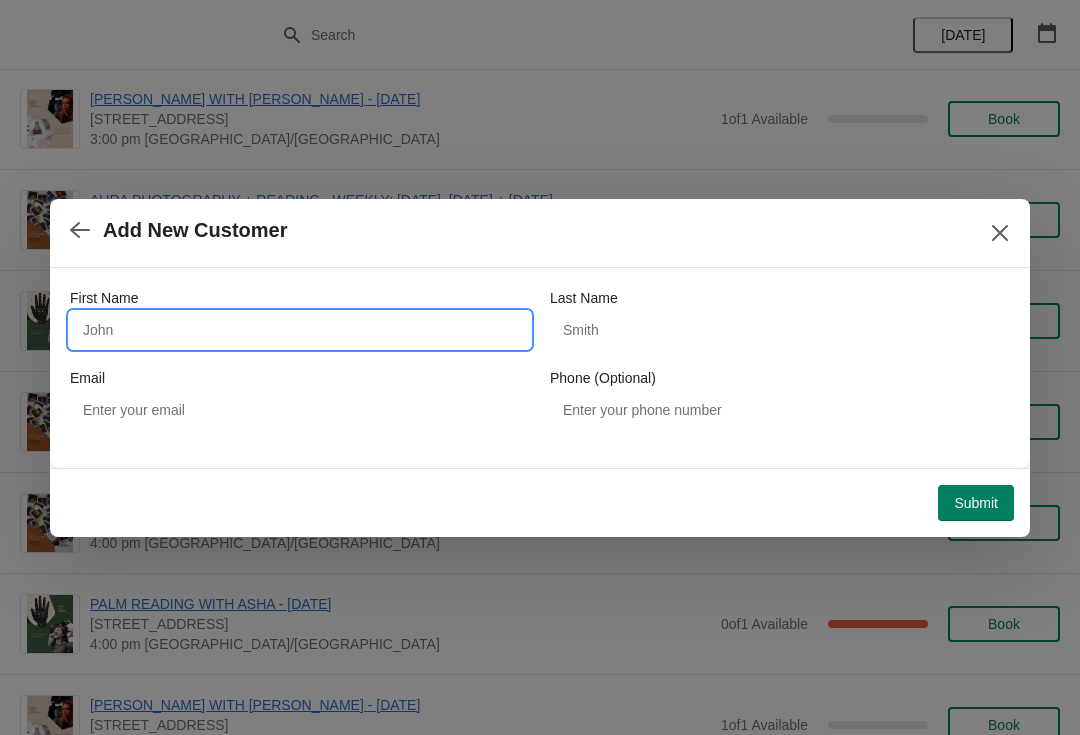 click on "First Name" at bounding box center (300, 330) 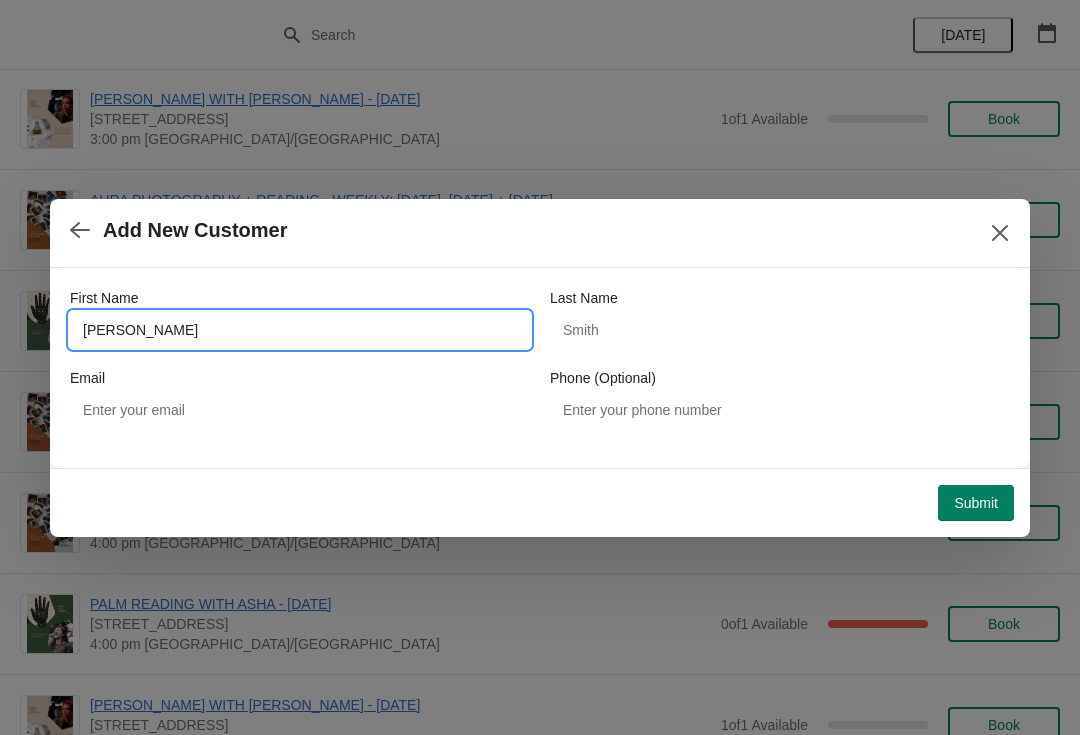 type on "Ludmila" 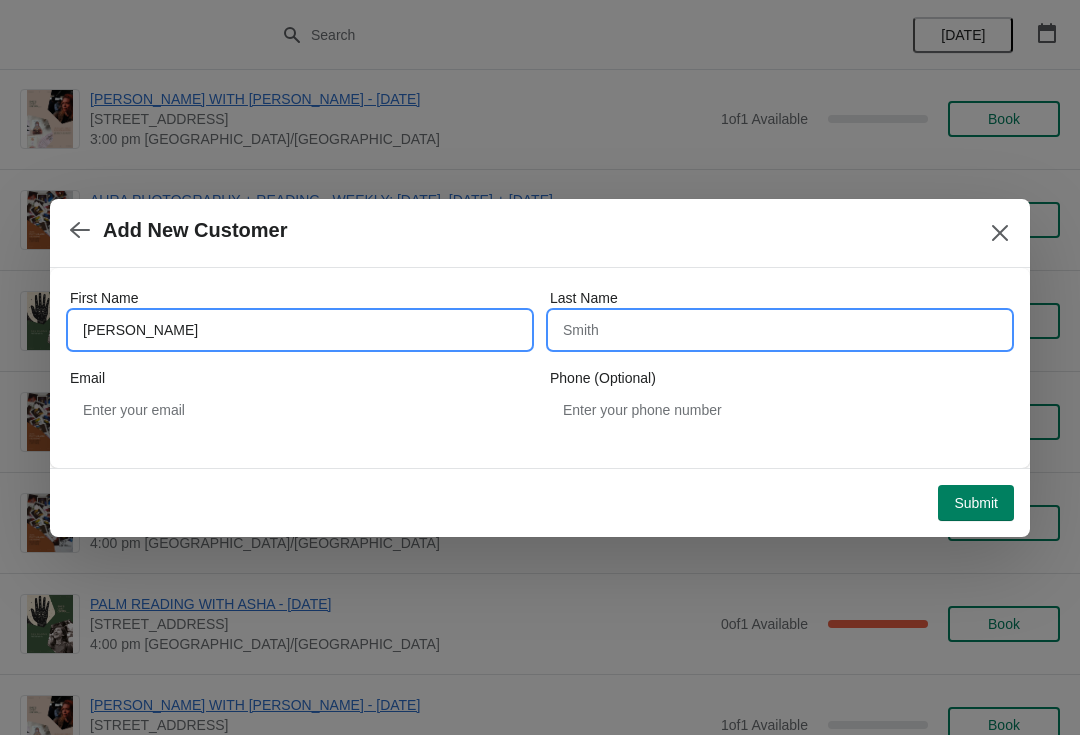 click on "Last Name" at bounding box center (780, 330) 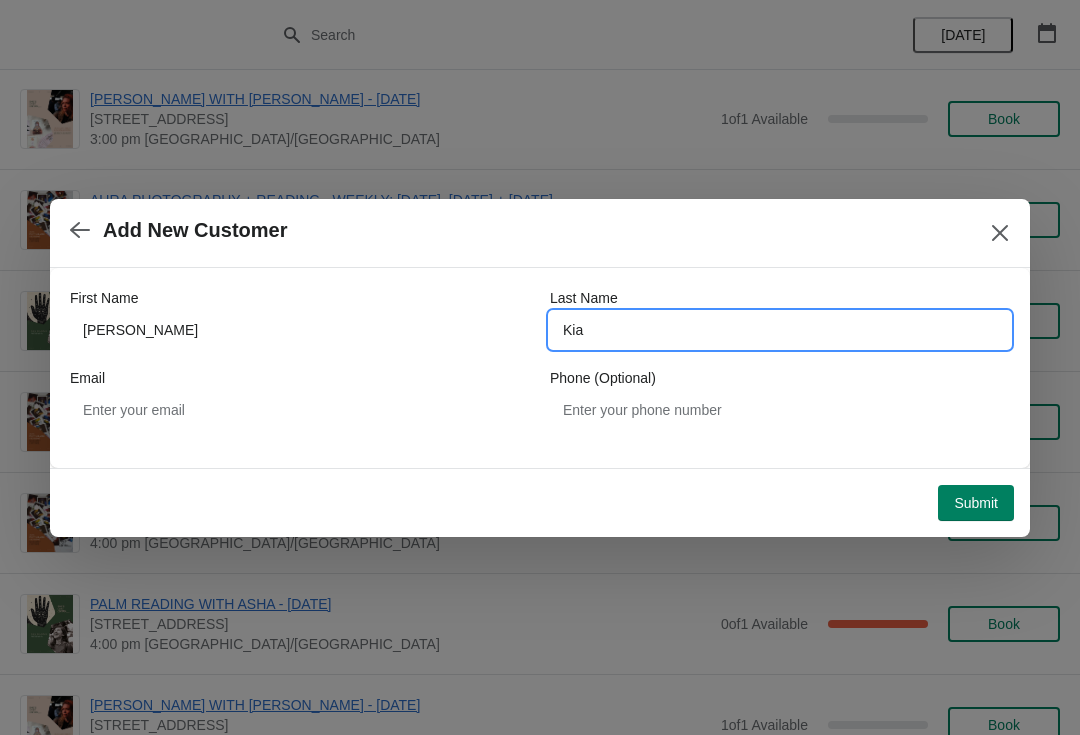 type on "Kia" 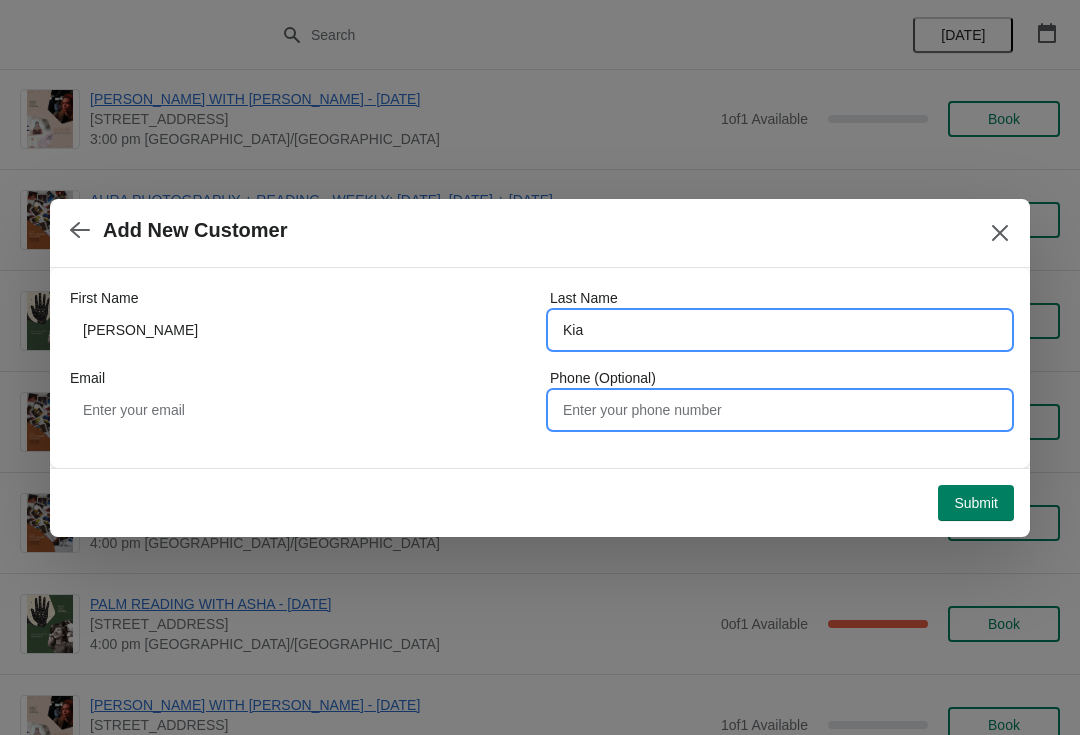 click on "Phone (Optional)" at bounding box center (780, 410) 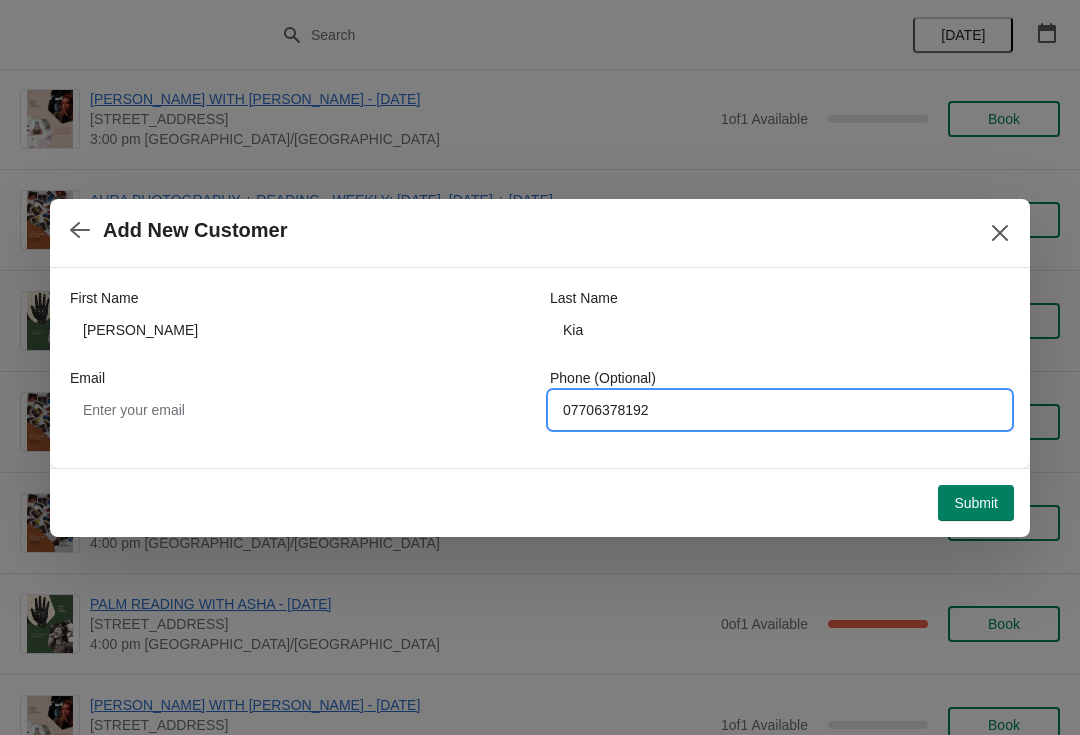 click on "Submit" at bounding box center (976, 503) 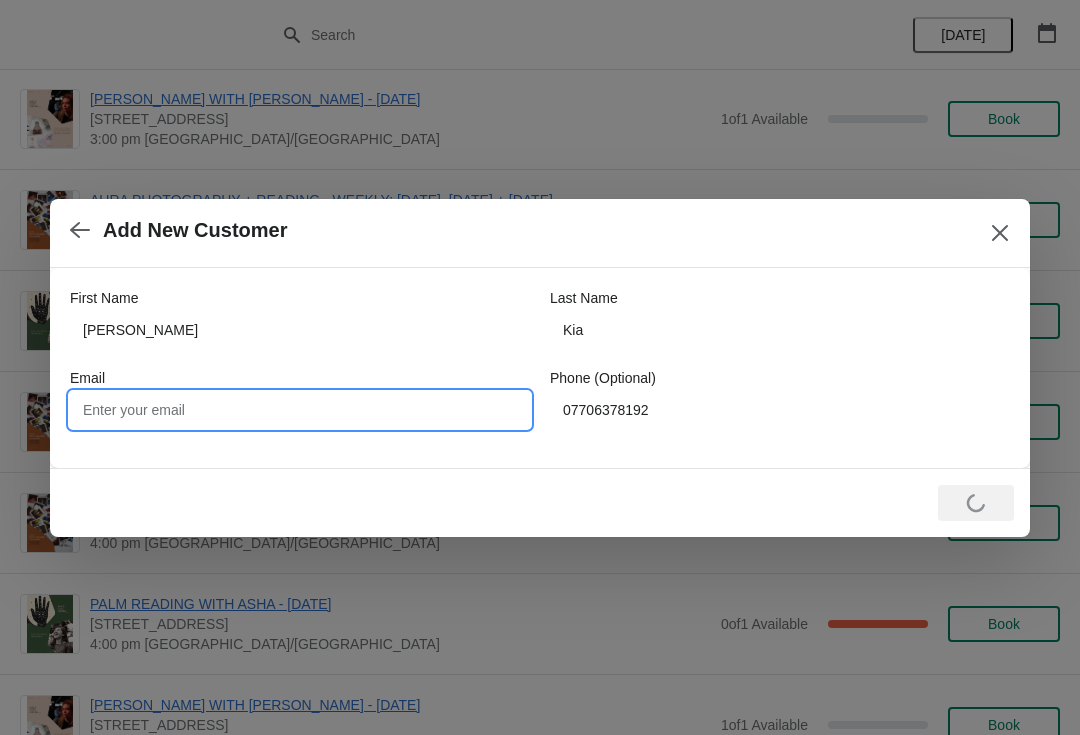 click on "Email" at bounding box center [300, 410] 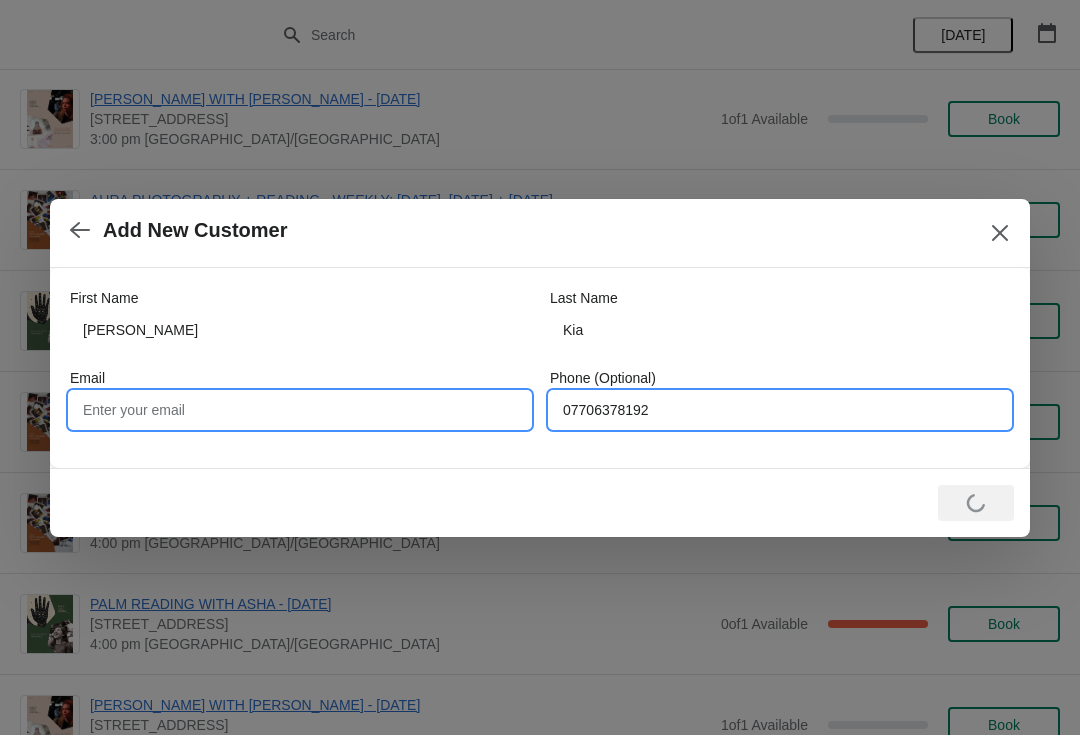click on "07706378192" at bounding box center [780, 410] 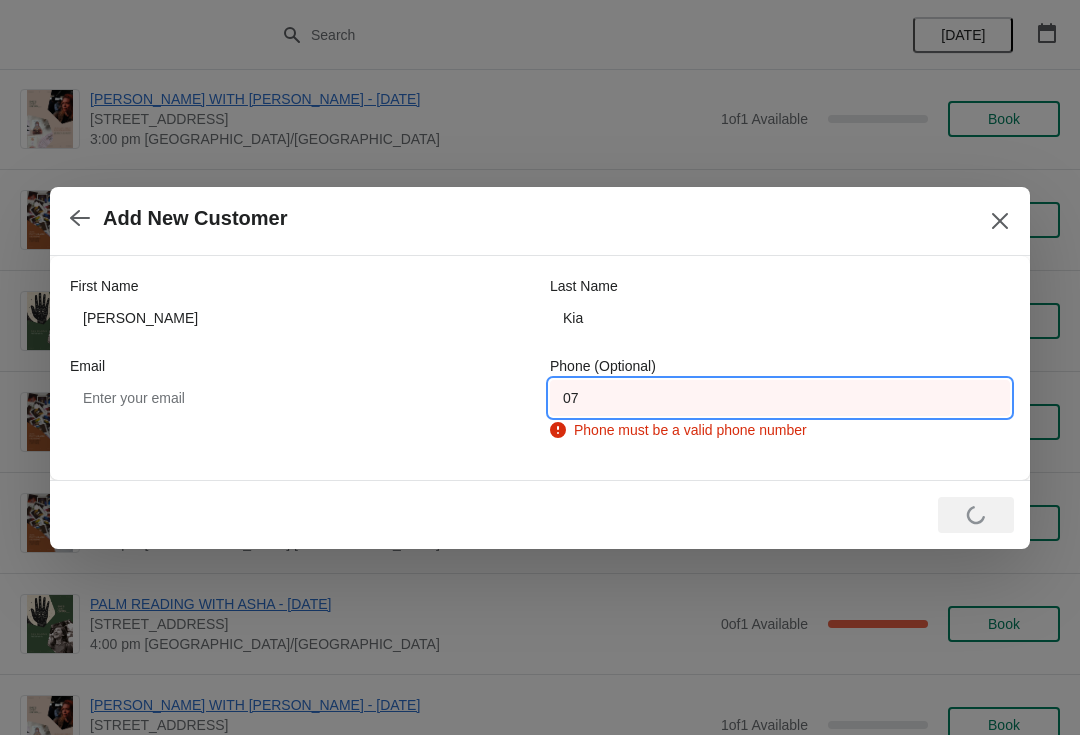 type on "0" 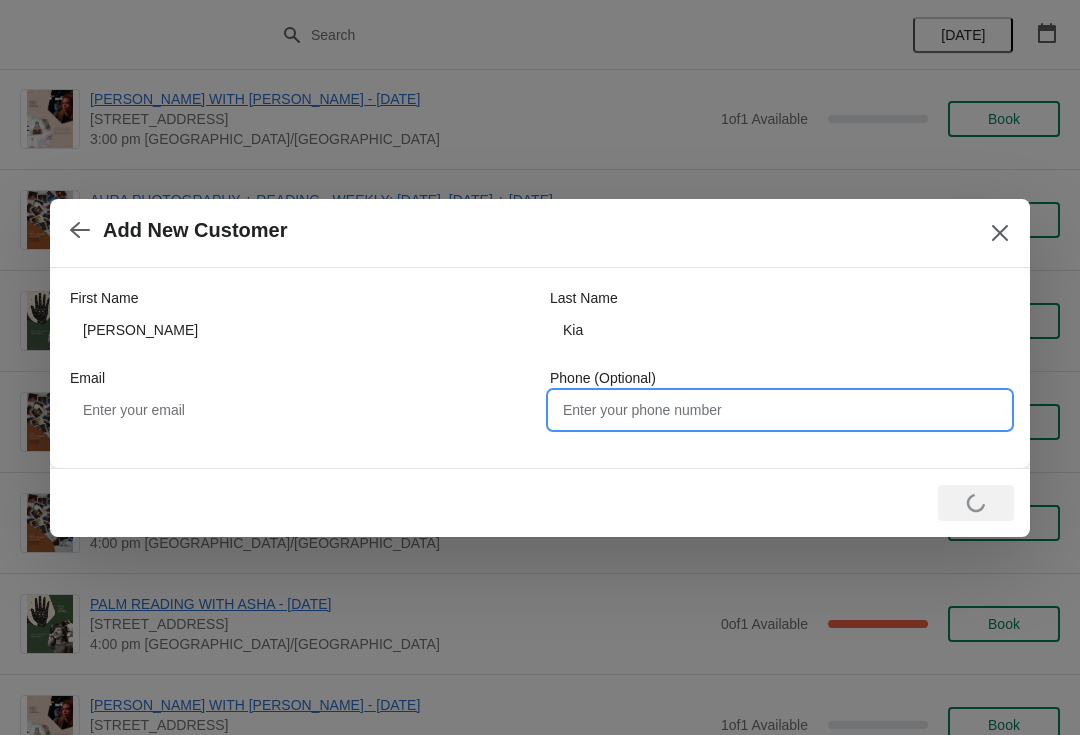 type 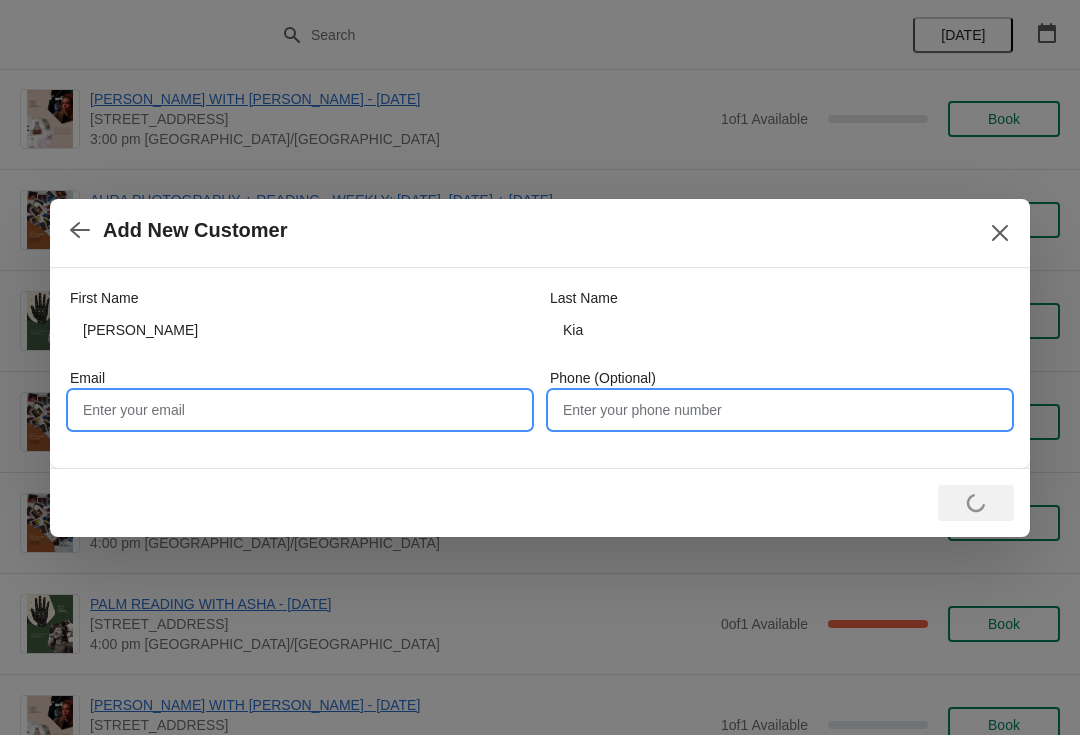 click on "Email" at bounding box center [300, 410] 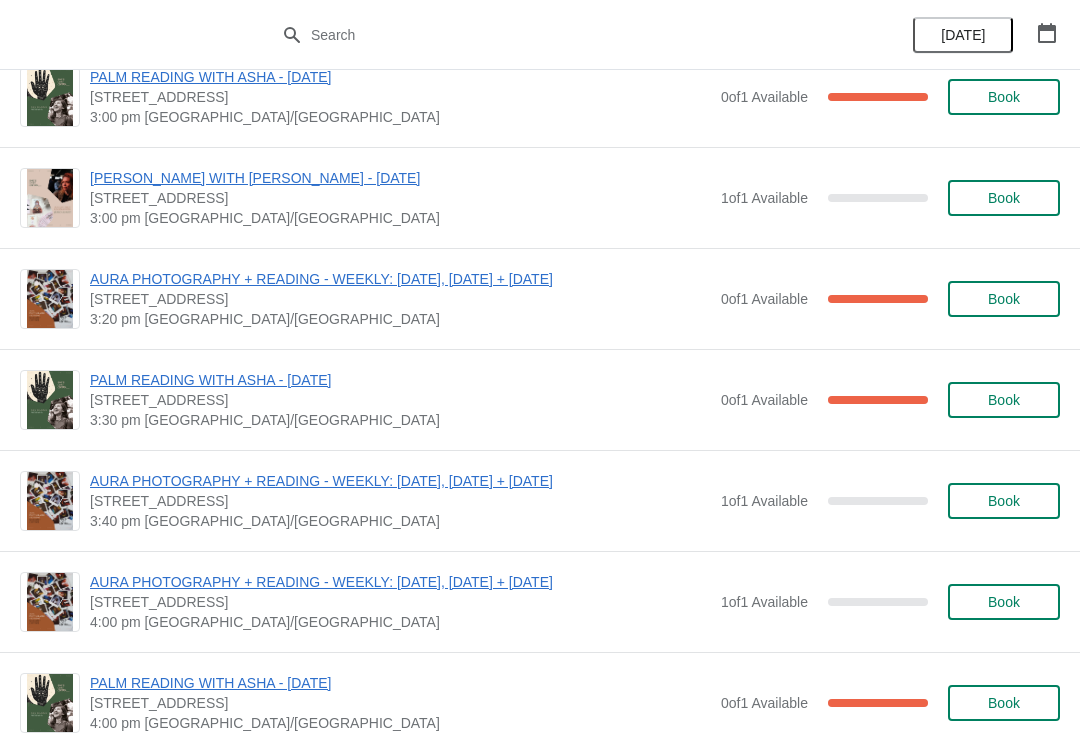 scroll, scrollTop: 5141, scrollLeft: 0, axis: vertical 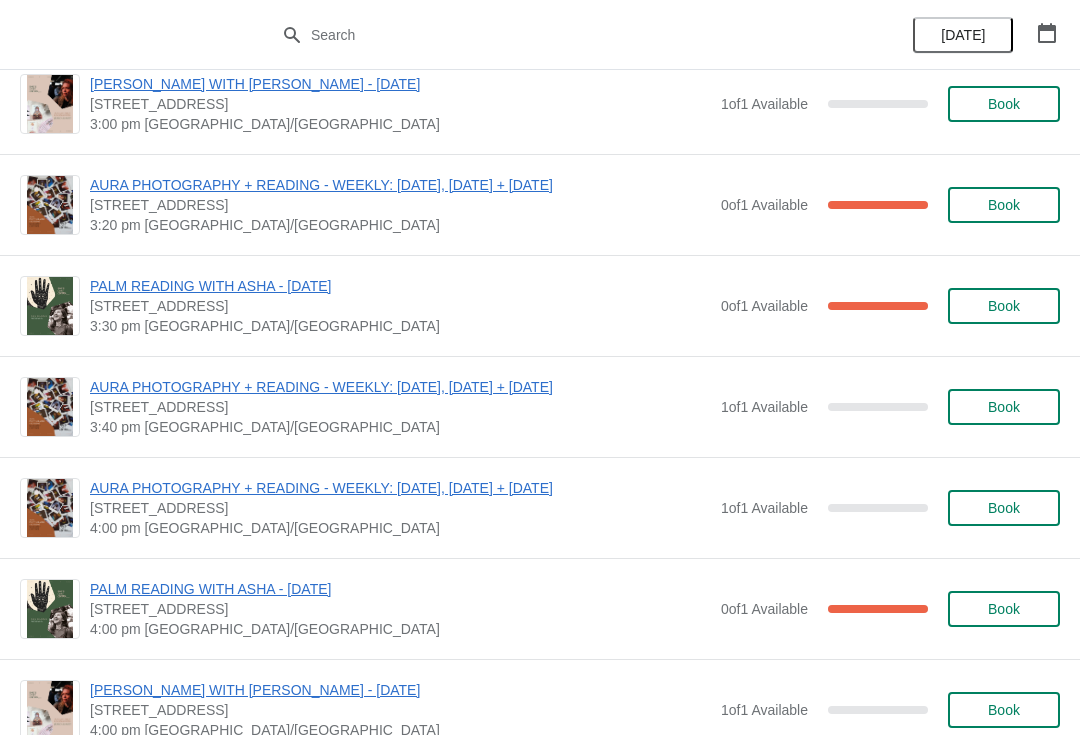 click on "Book" at bounding box center [1004, 508] 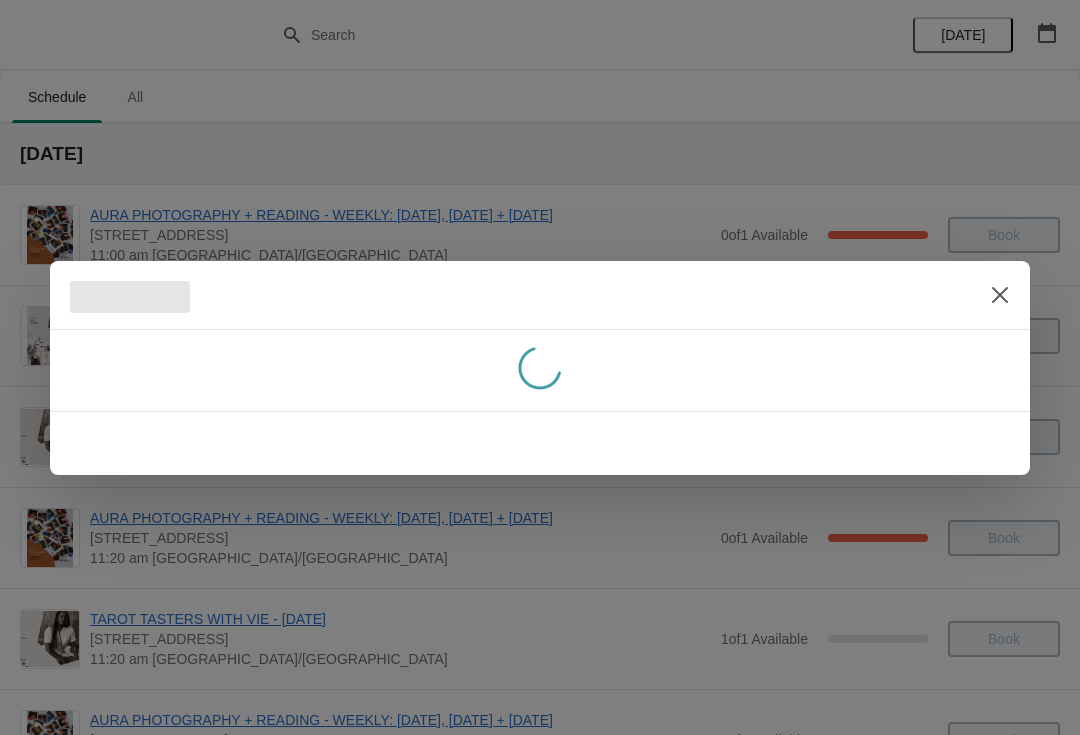 scroll, scrollTop: 0, scrollLeft: 0, axis: both 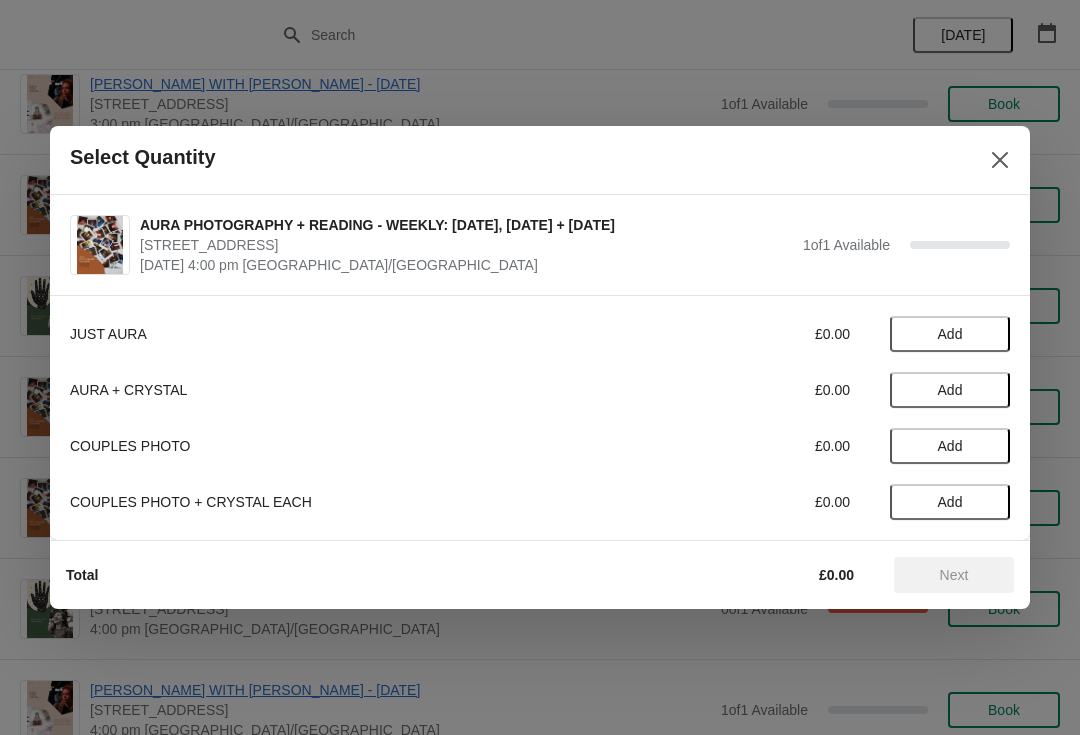 click on "Add" at bounding box center (950, 334) 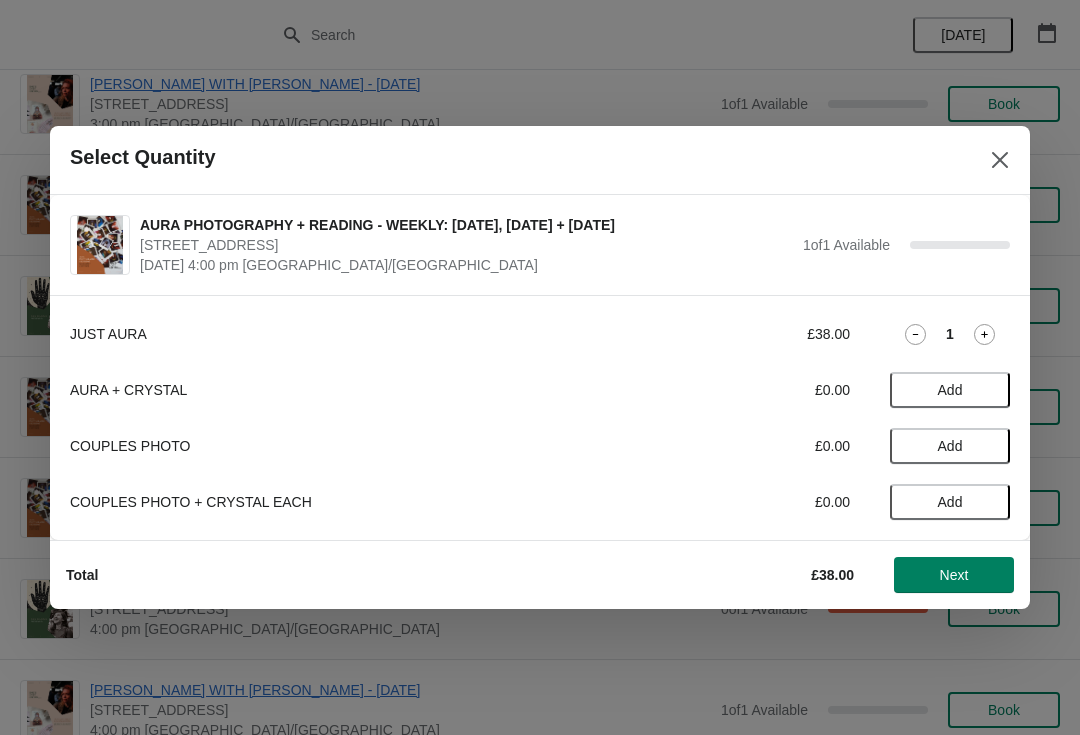 click on "Next" at bounding box center [954, 575] 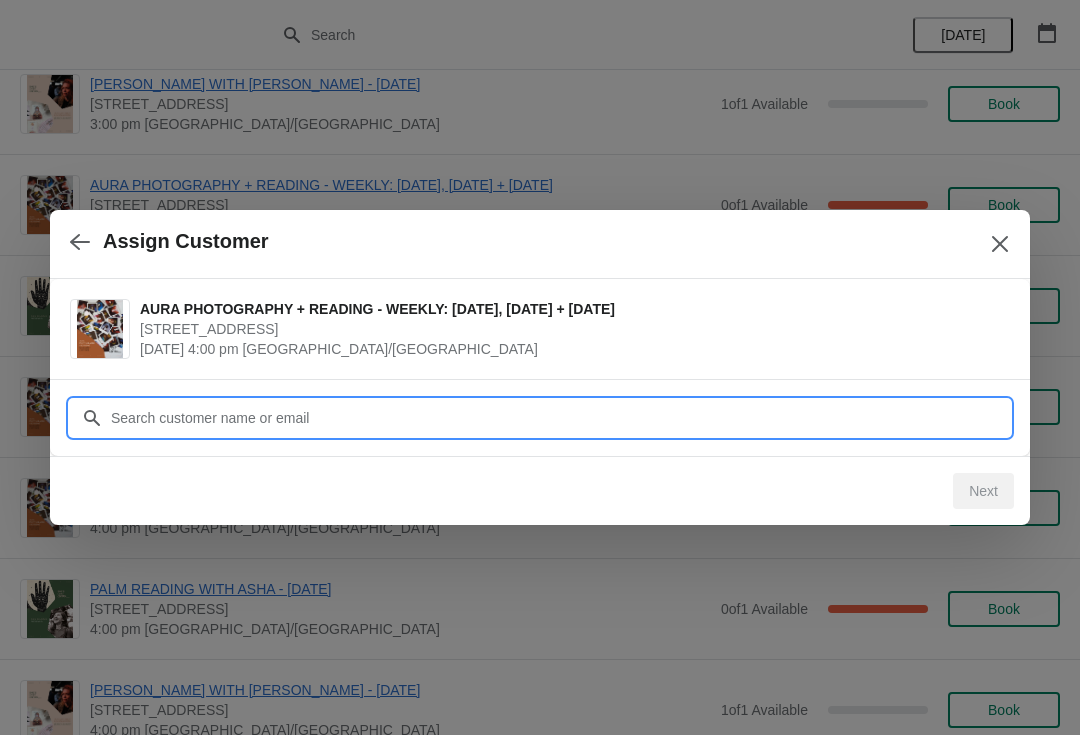 click on "Customer" at bounding box center [560, 418] 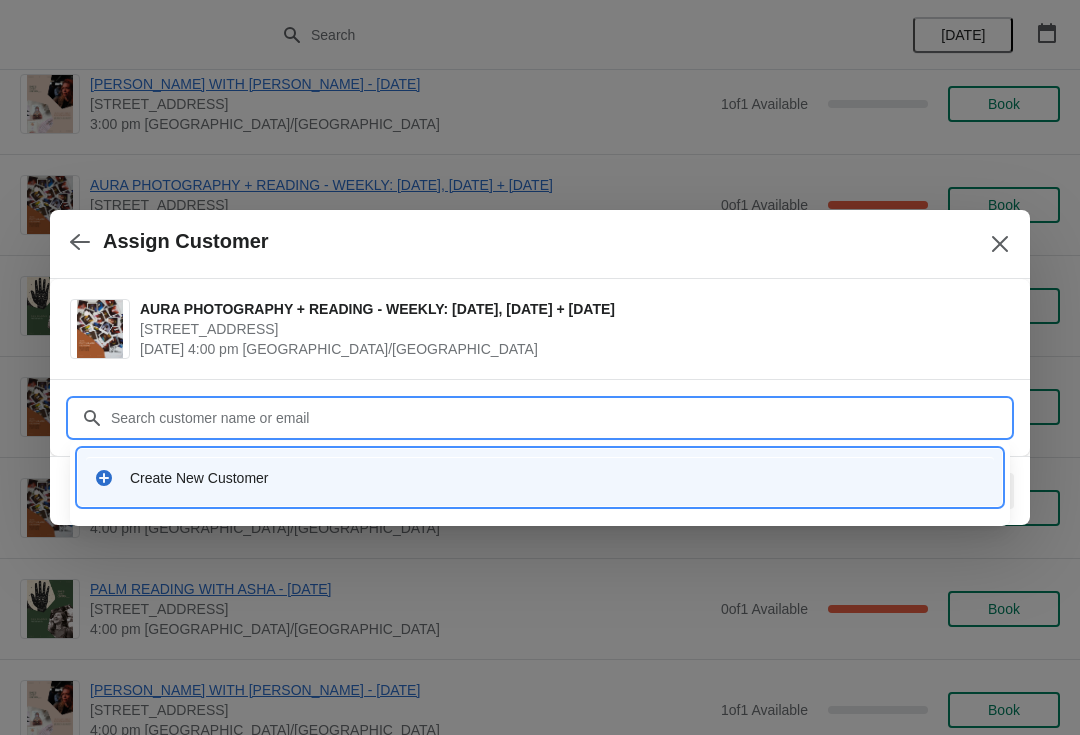 click on "Create New Customer" at bounding box center [540, 478] 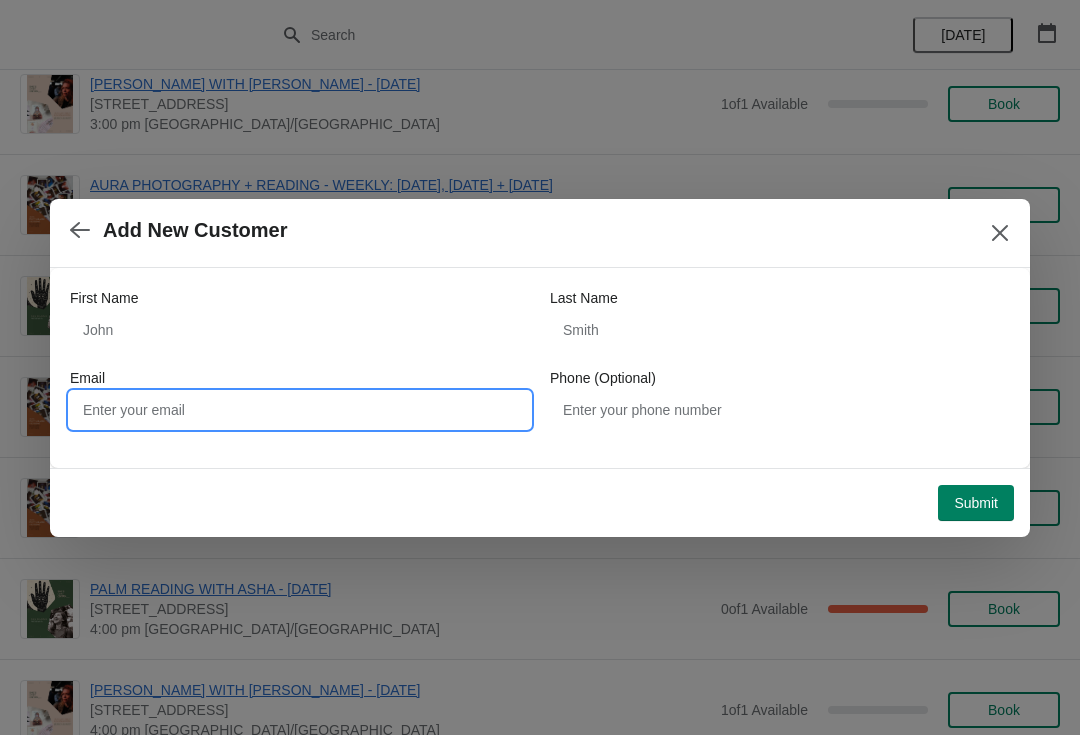 click on "Email" at bounding box center (300, 410) 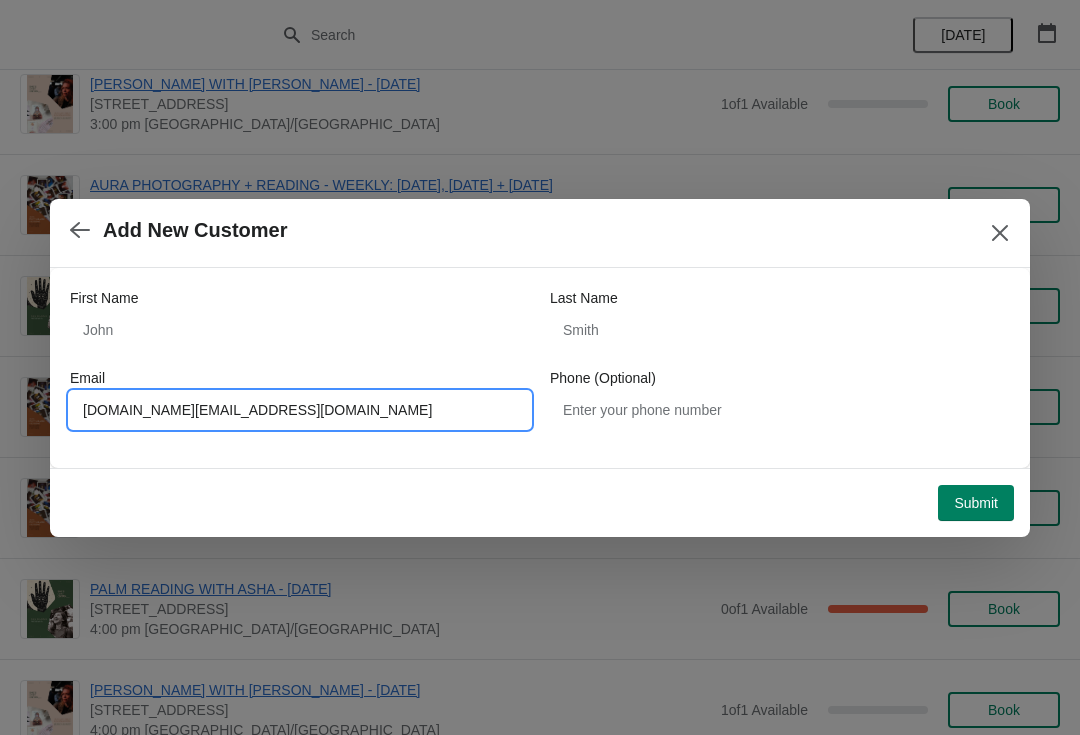 type on "L.kia@outlook.fr" 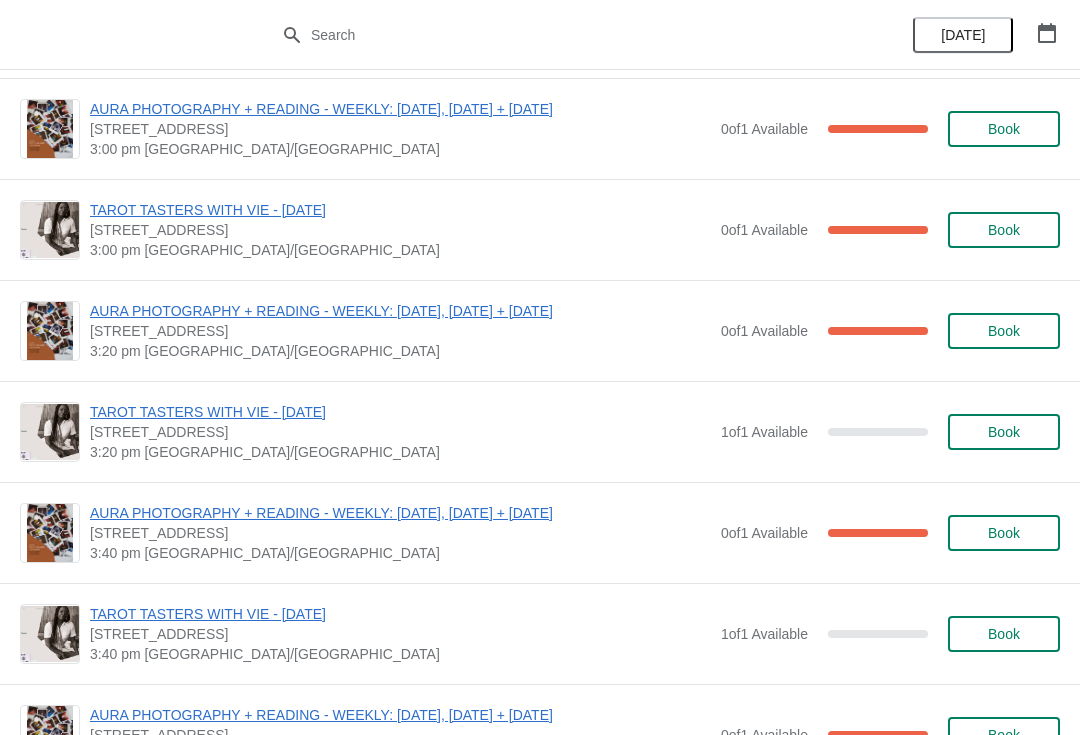scroll, scrollTop: 1923, scrollLeft: 0, axis: vertical 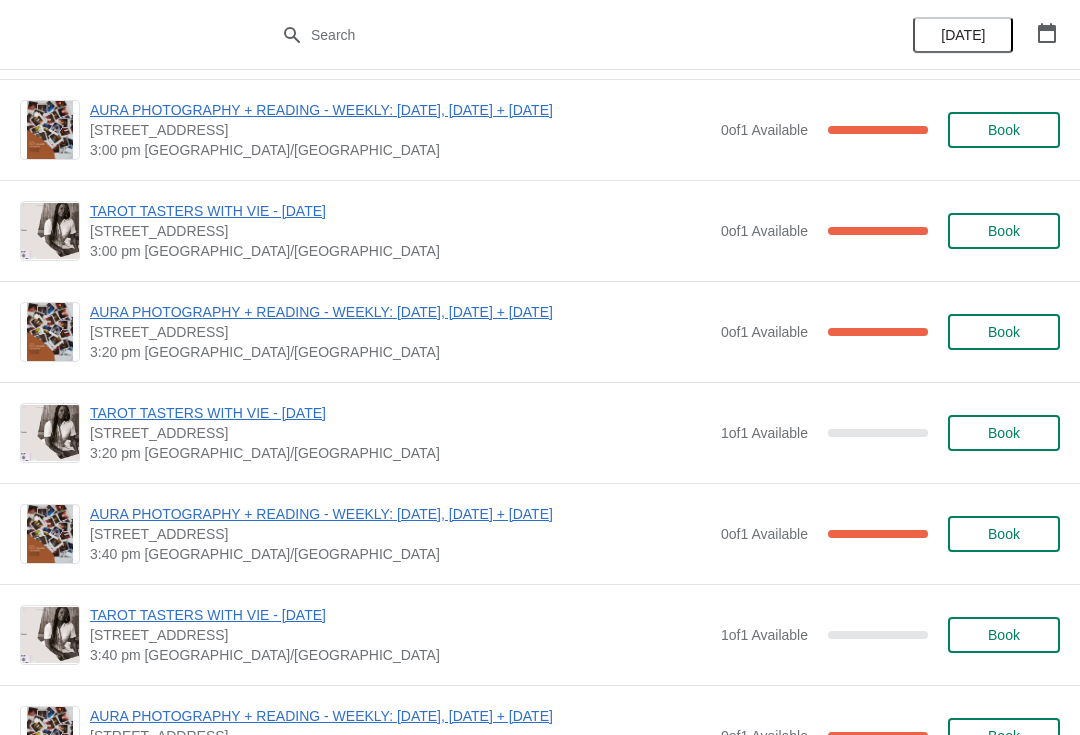 click on "Book" at bounding box center (1004, 433) 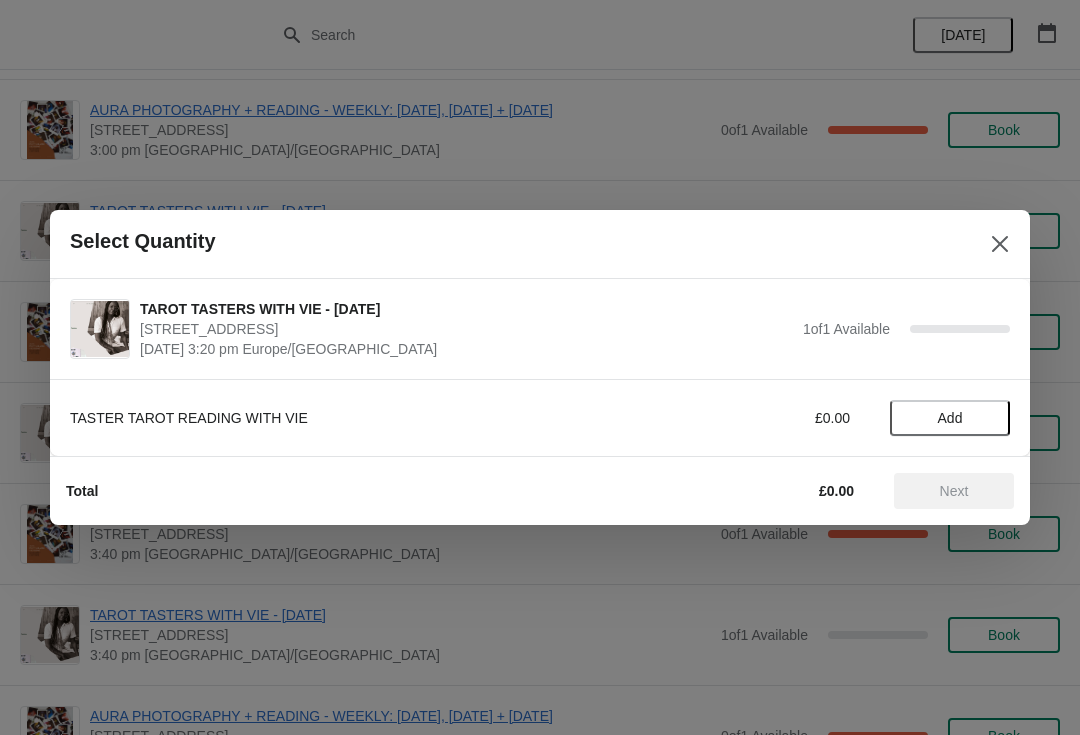 click on "Add" at bounding box center [950, 418] 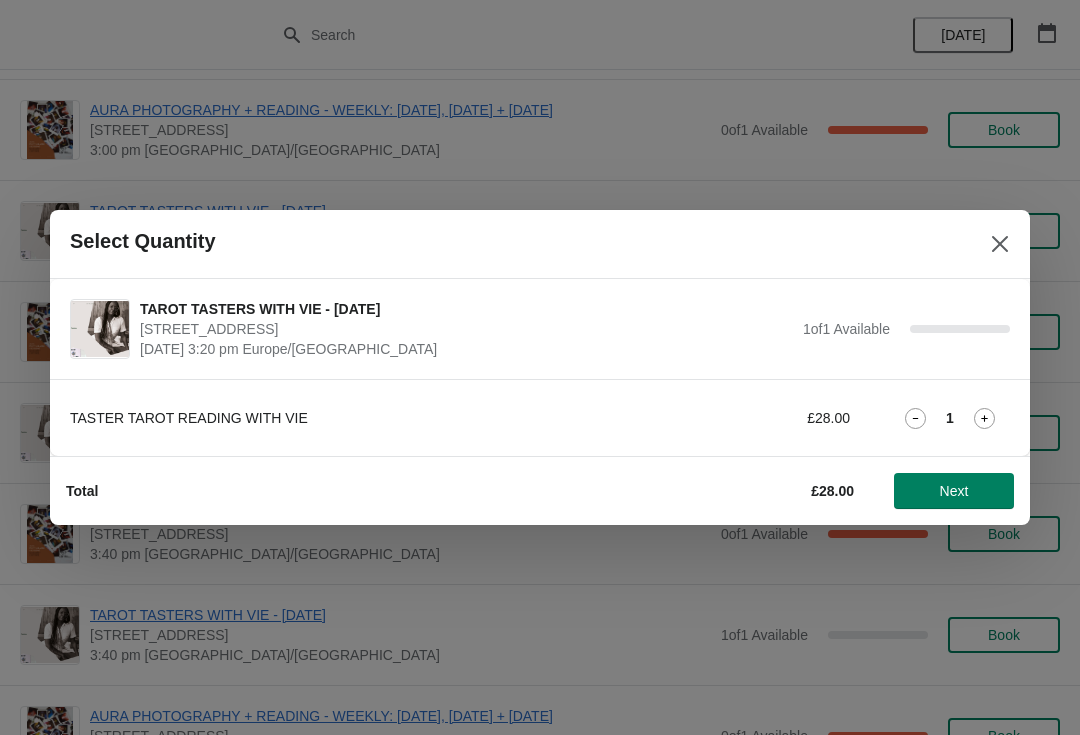 click on "Next" at bounding box center [954, 491] 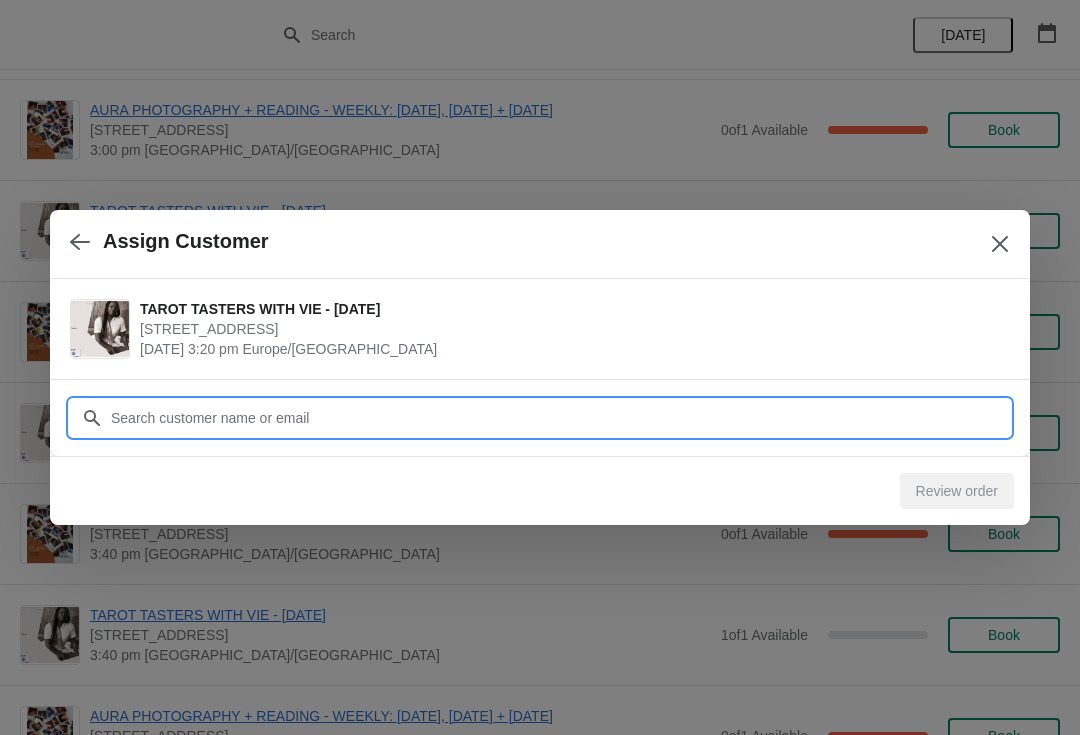 click on "Customer" at bounding box center (560, 418) 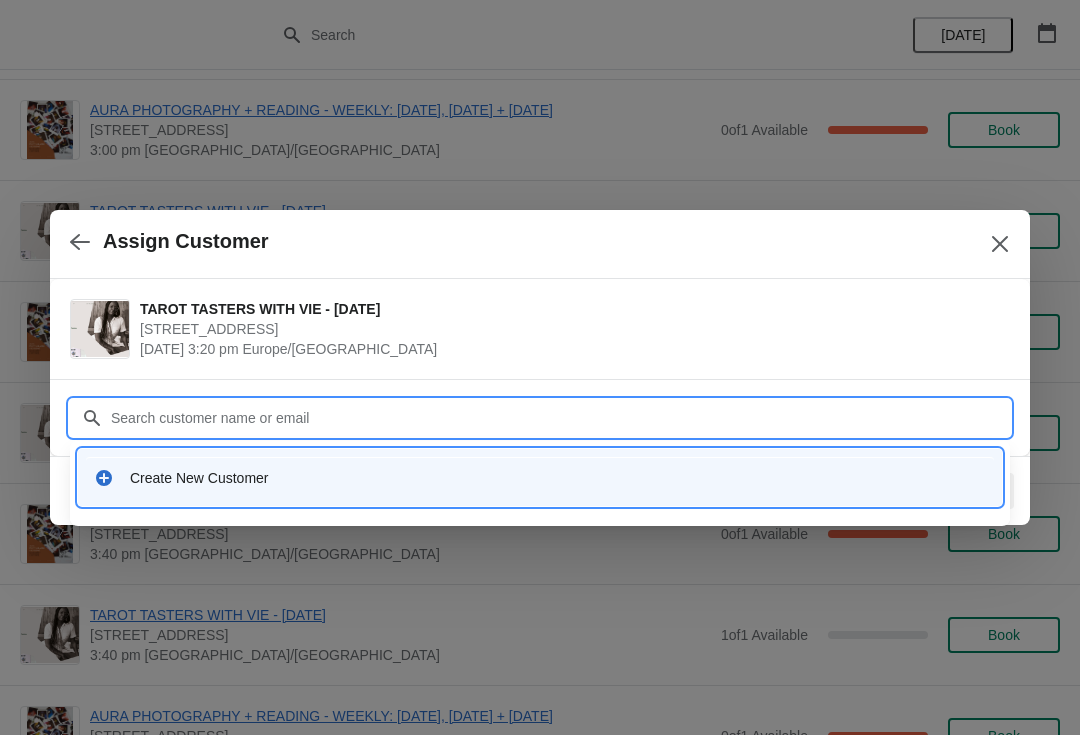 click 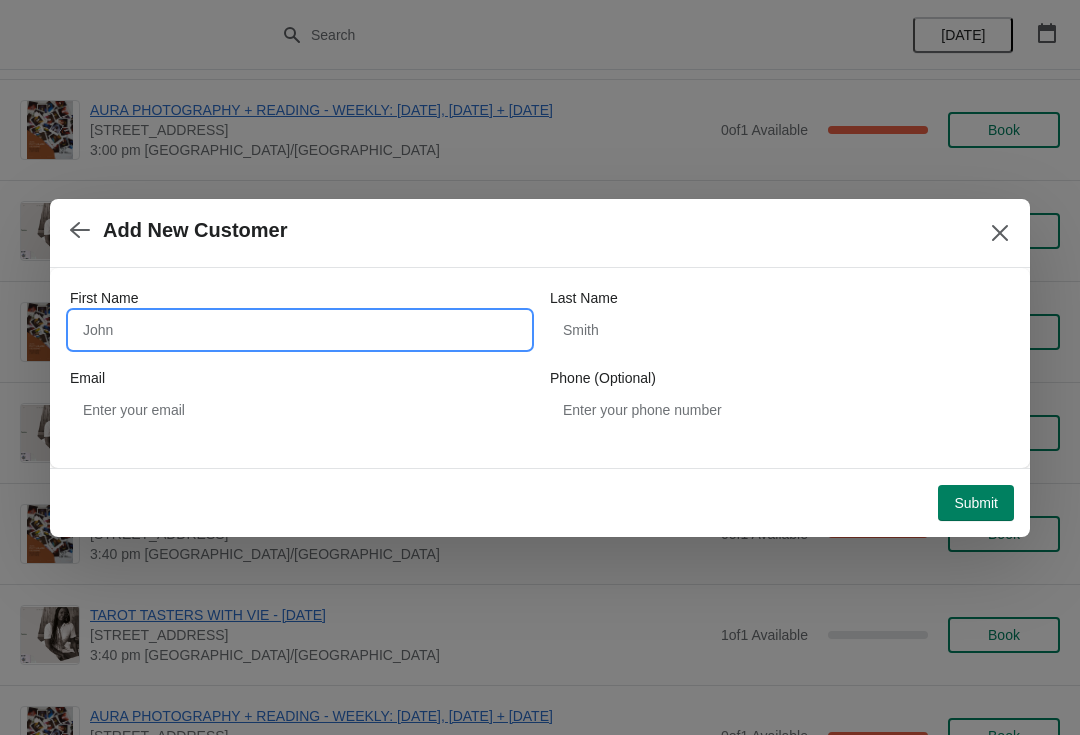click on "First Name" at bounding box center [300, 330] 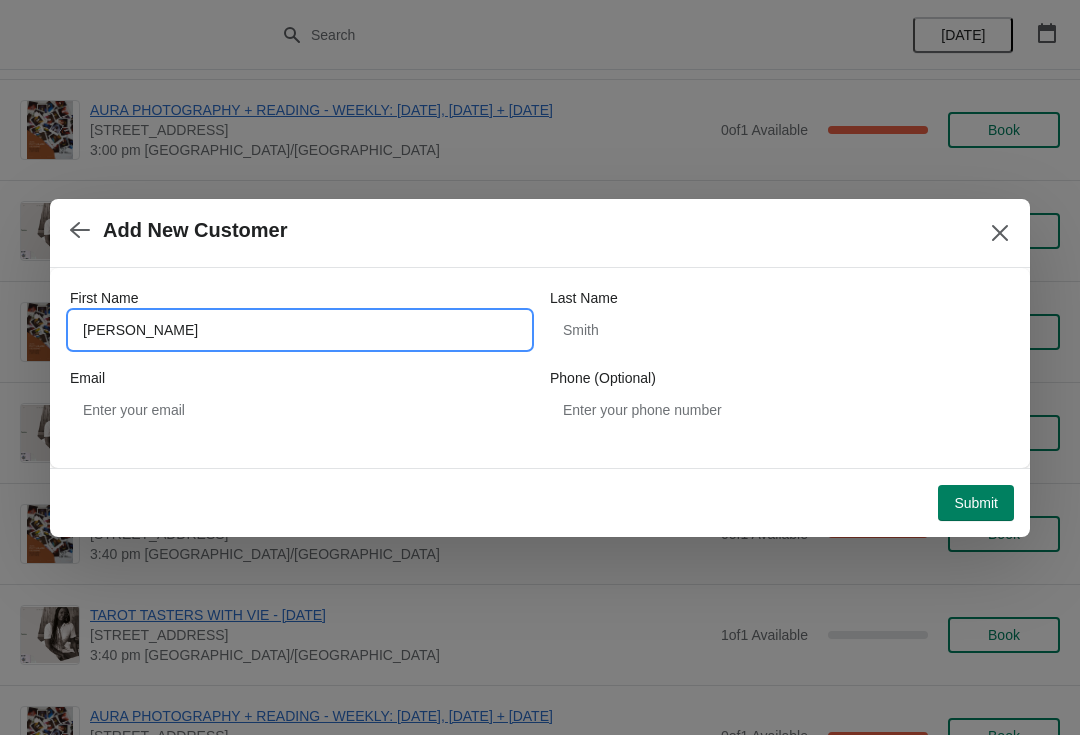 type on "Simmie" 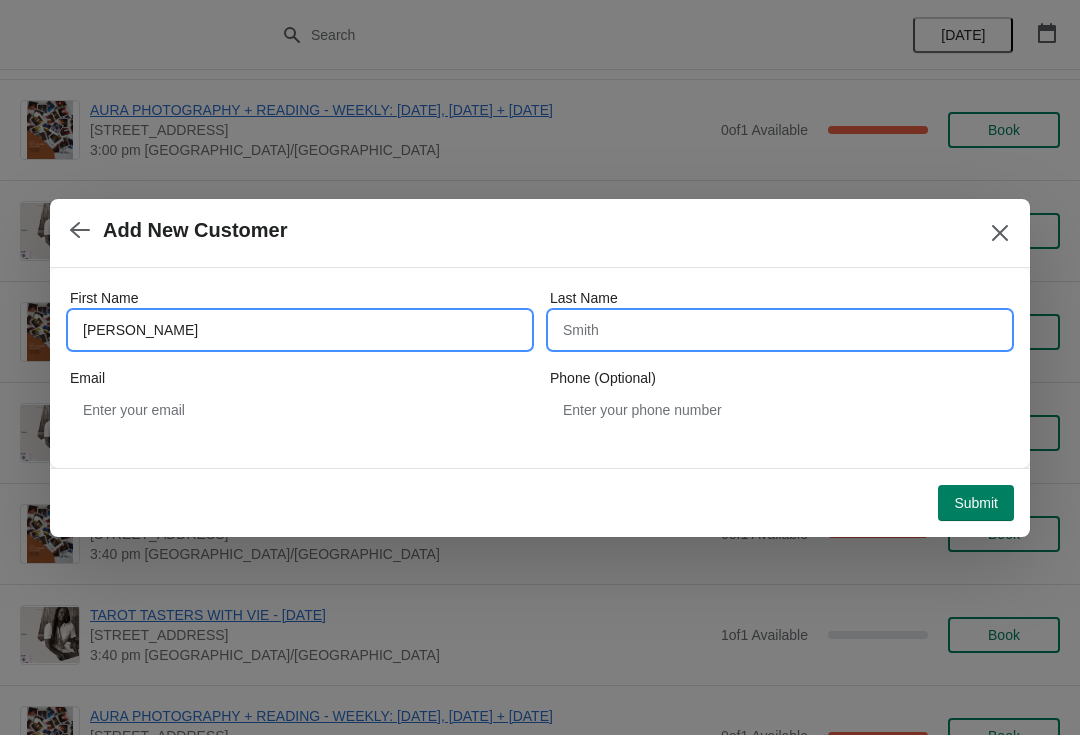 click on "Last Name" at bounding box center (780, 330) 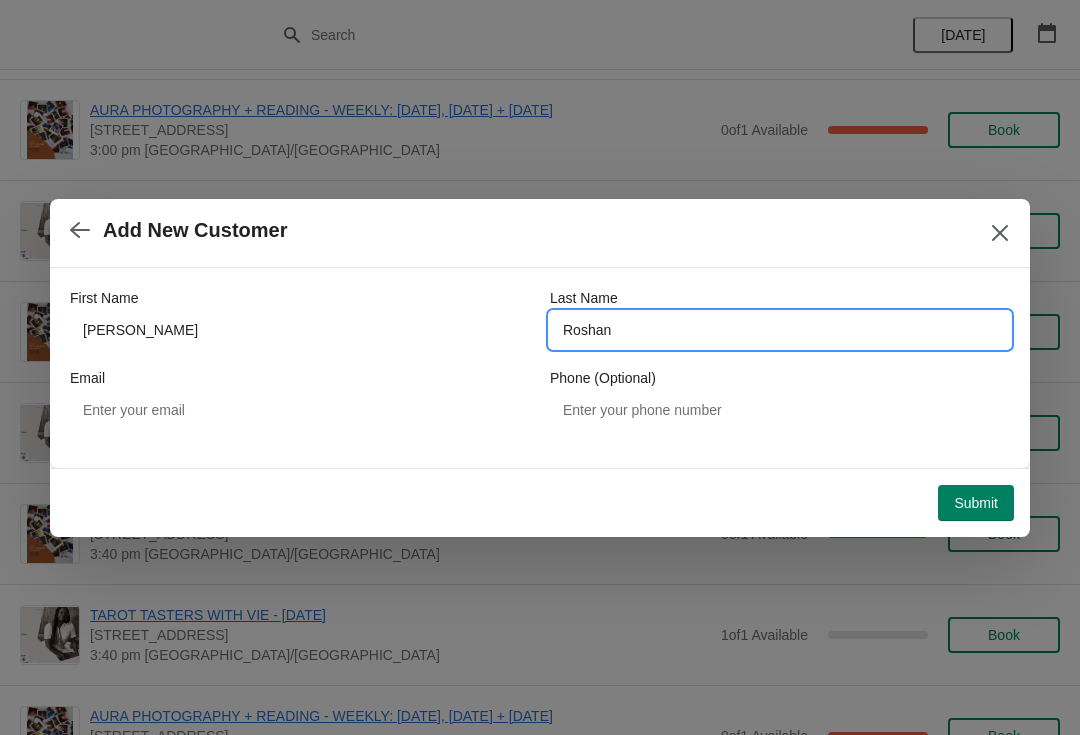 type on "Roshan" 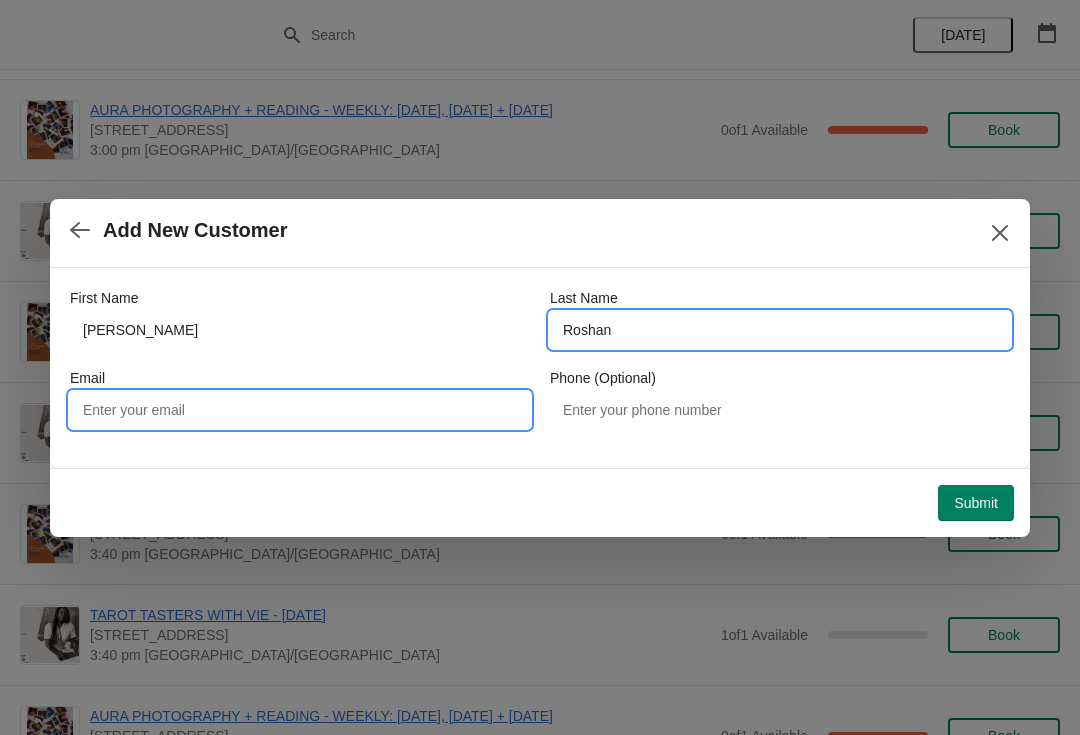 click on "Email" at bounding box center (300, 410) 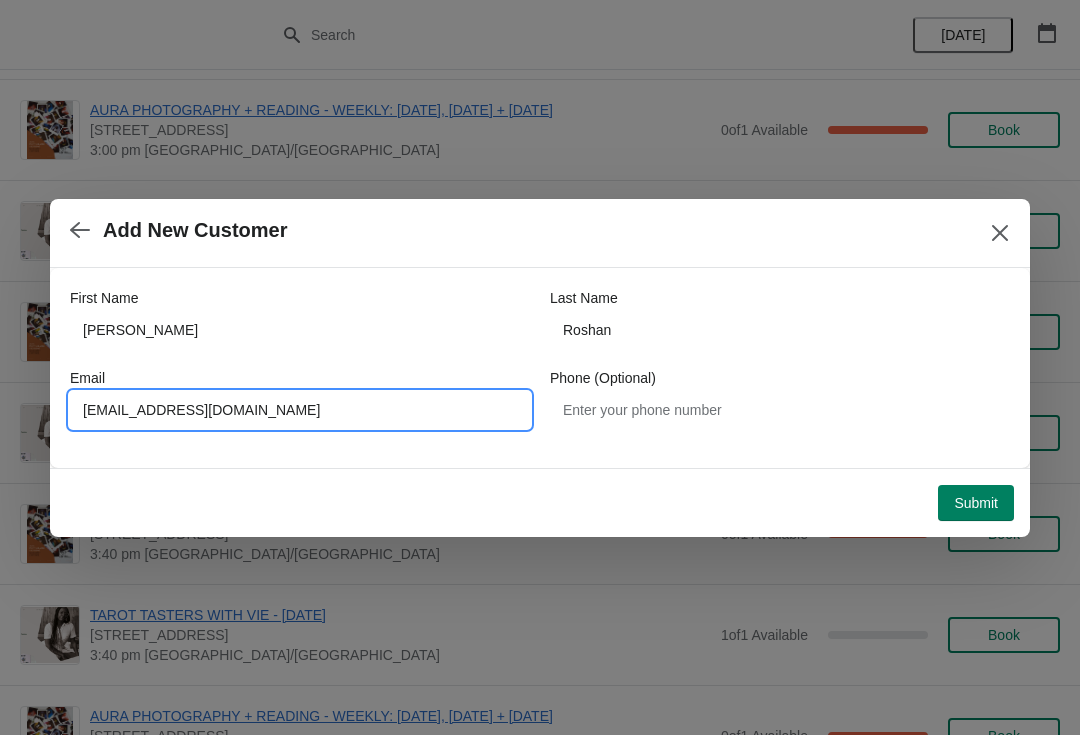 type on "Simmyroshan@gmail.com" 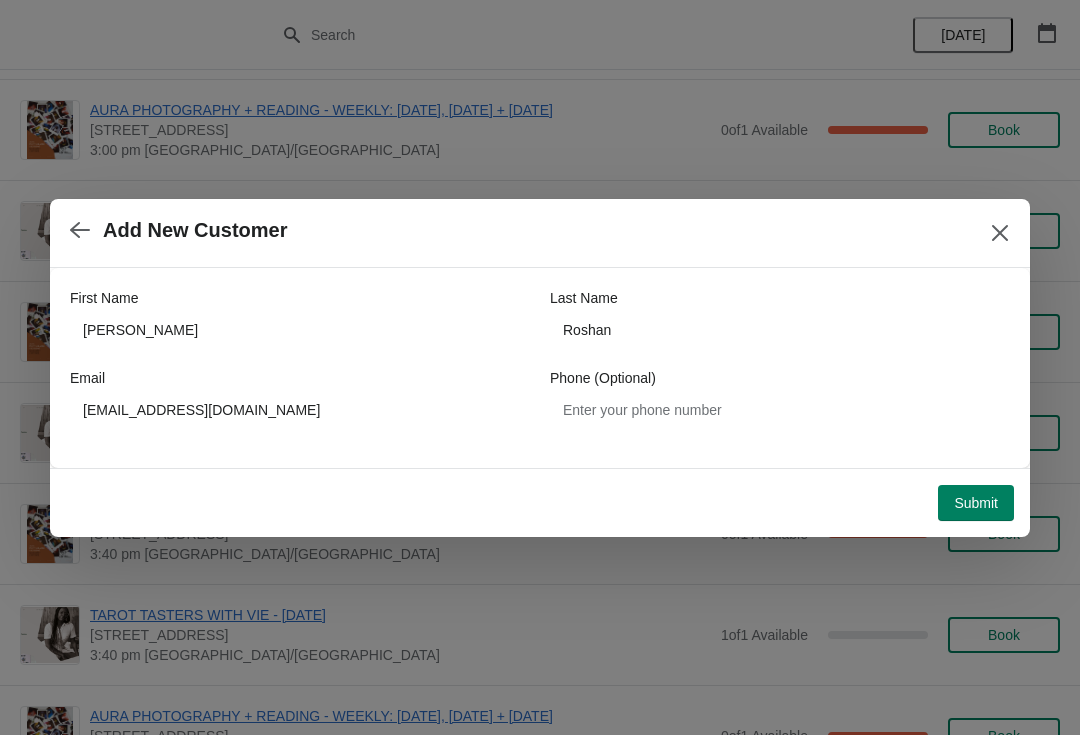 click on "Submit" at bounding box center (976, 503) 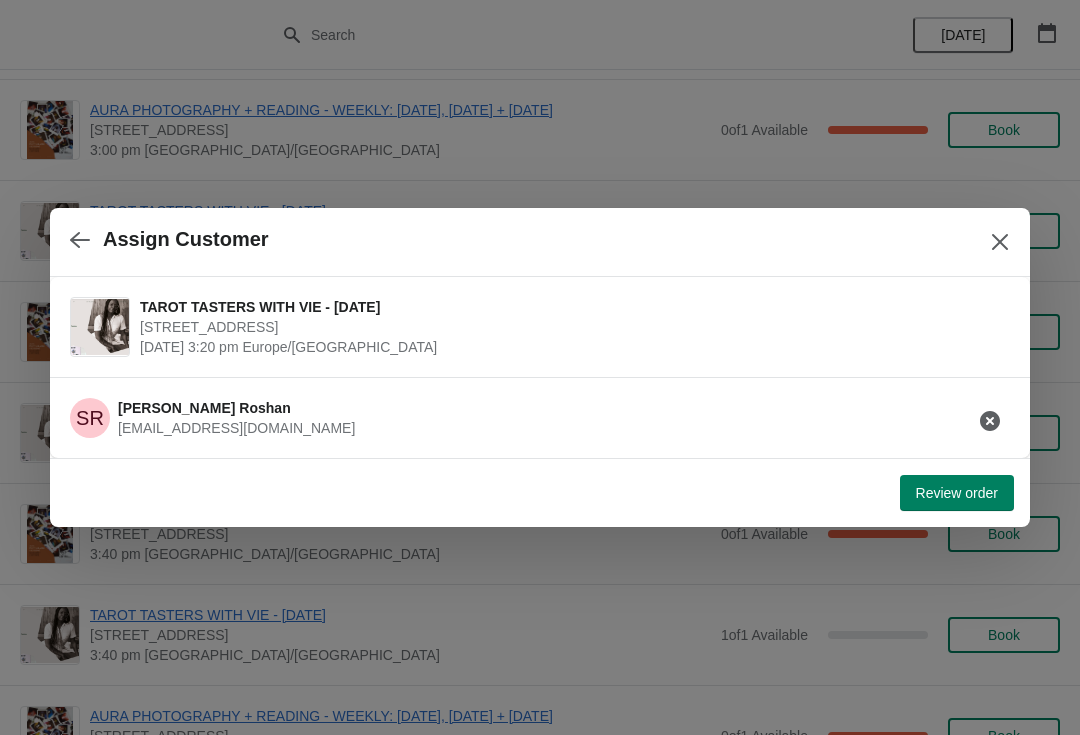 click on "Review order" at bounding box center [957, 493] 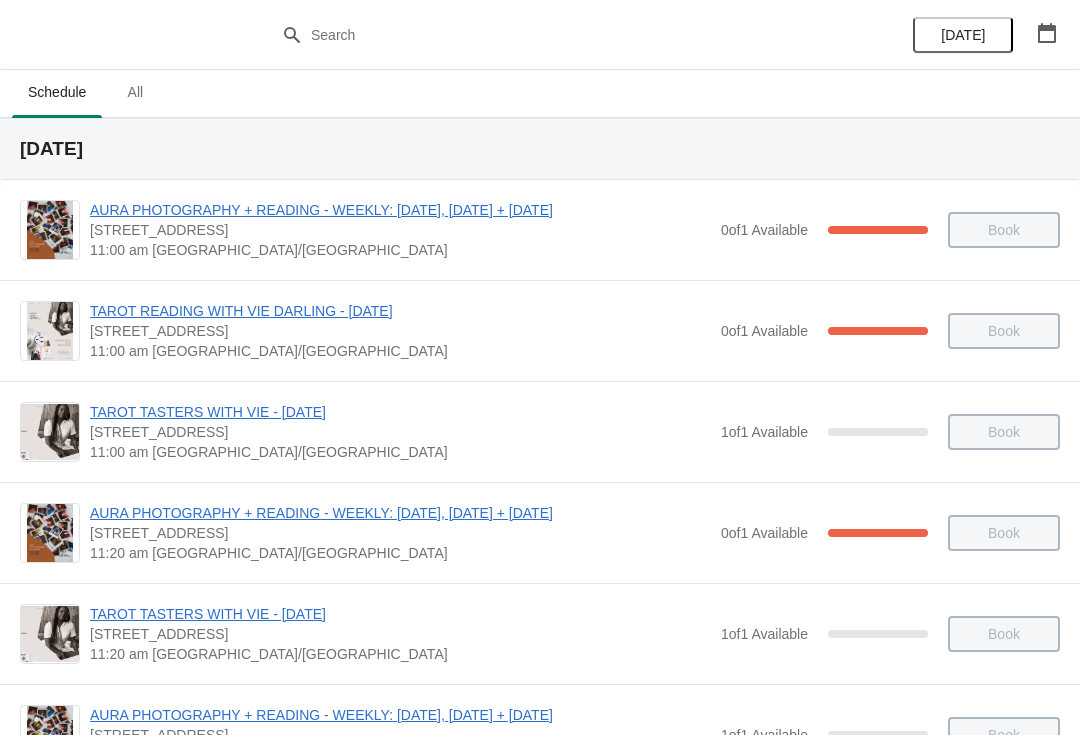 scroll, scrollTop: 302, scrollLeft: 0, axis: vertical 